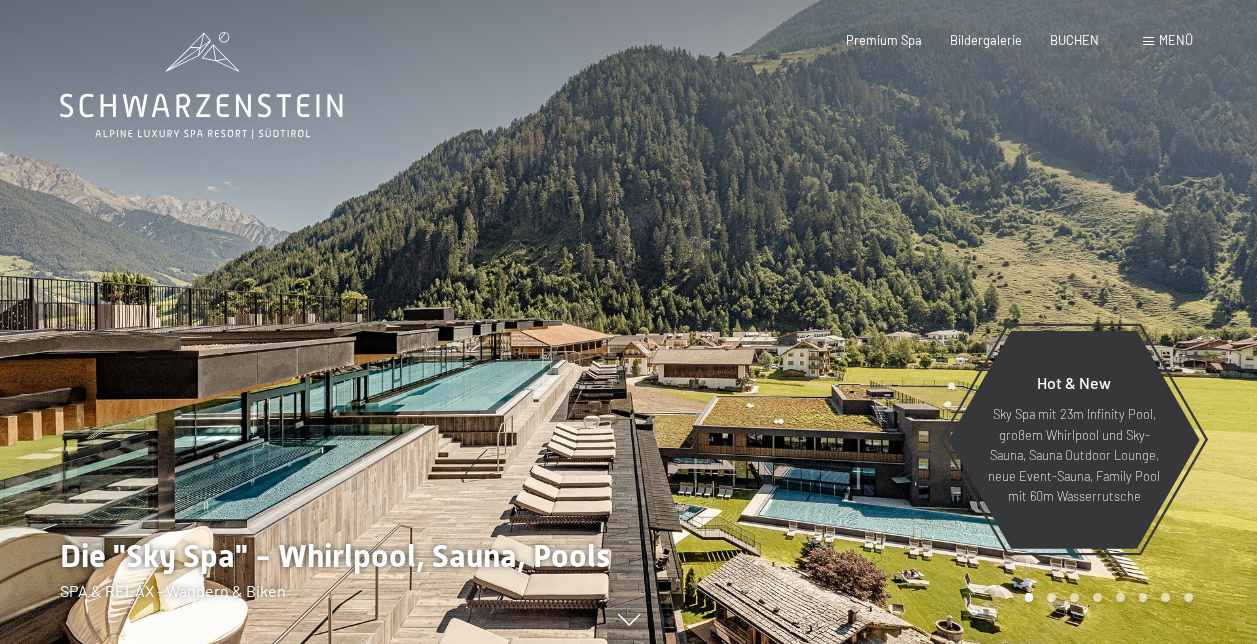 click at bounding box center [314, 325] 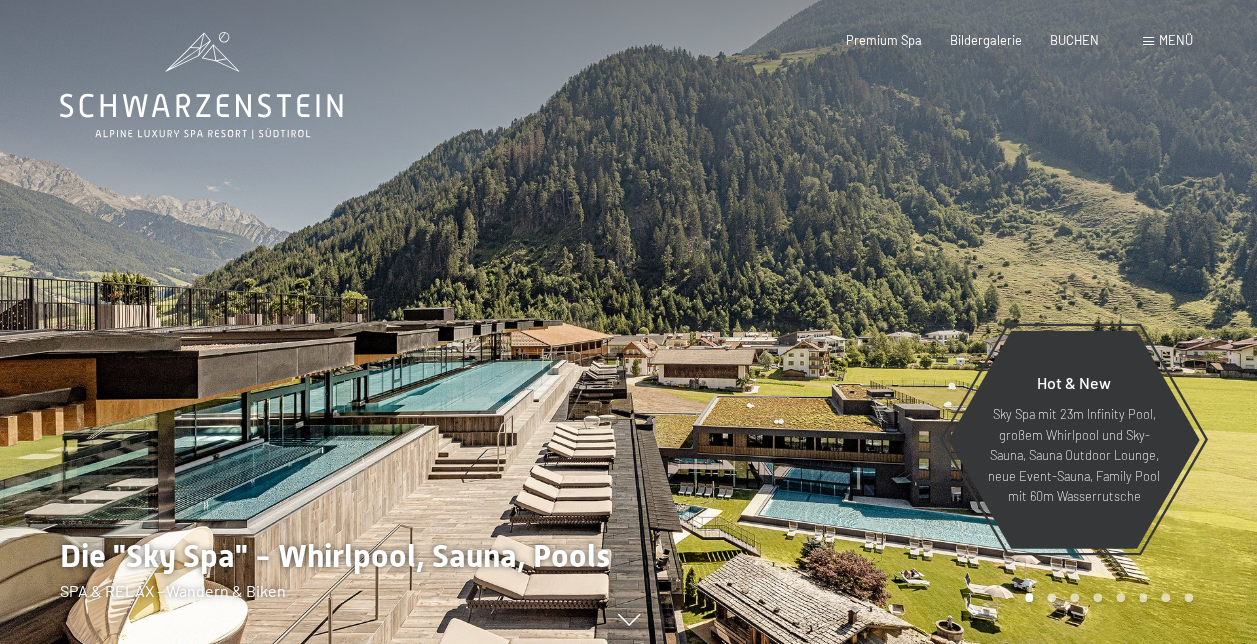 scroll, scrollTop: 0, scrollLeft: 0, axis: both 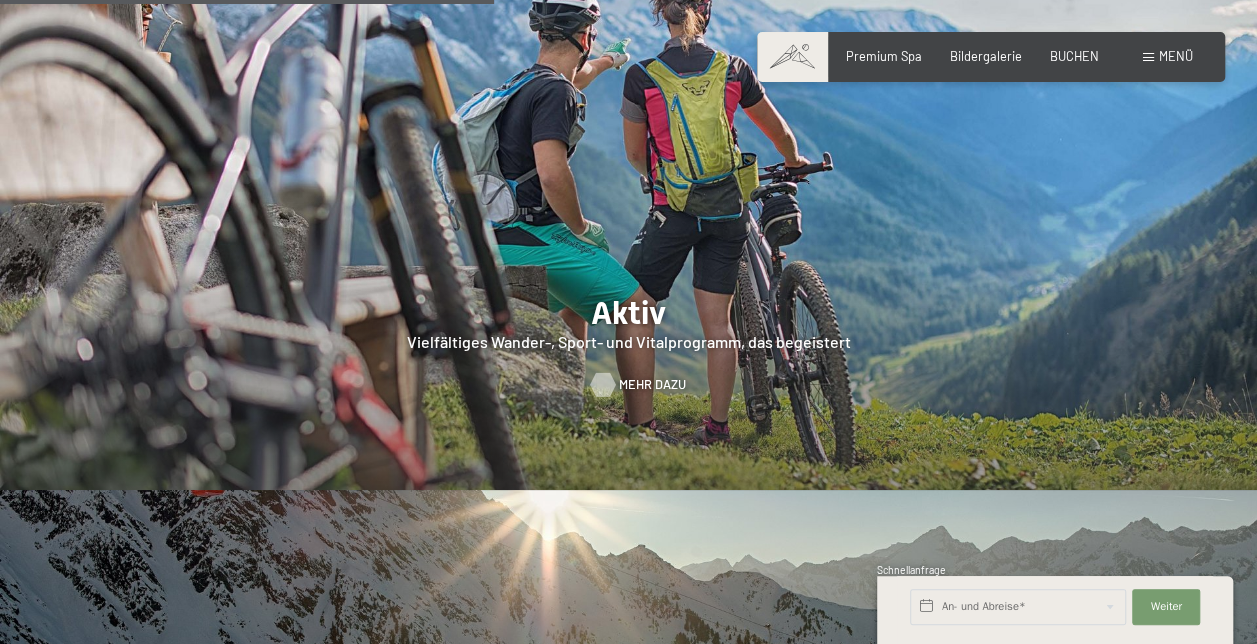 click on "Mehr dazu" at bounding box center [652, 385] 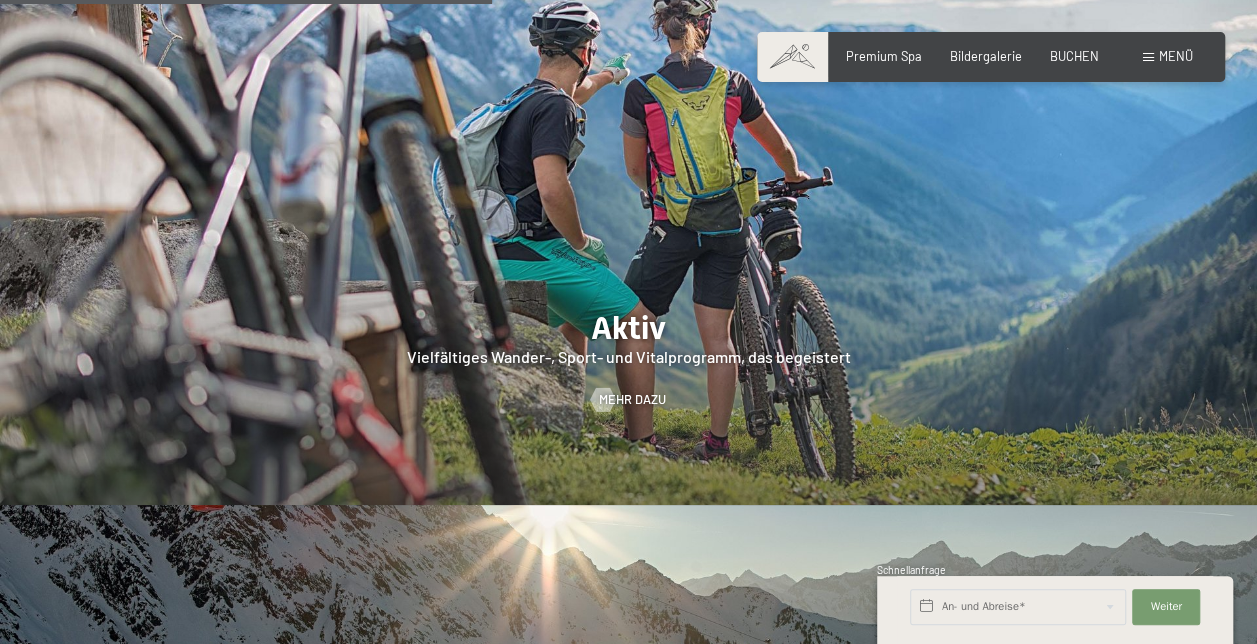 scroll, scrollTop: 3176, scrollLeft: 0, axis: vertical 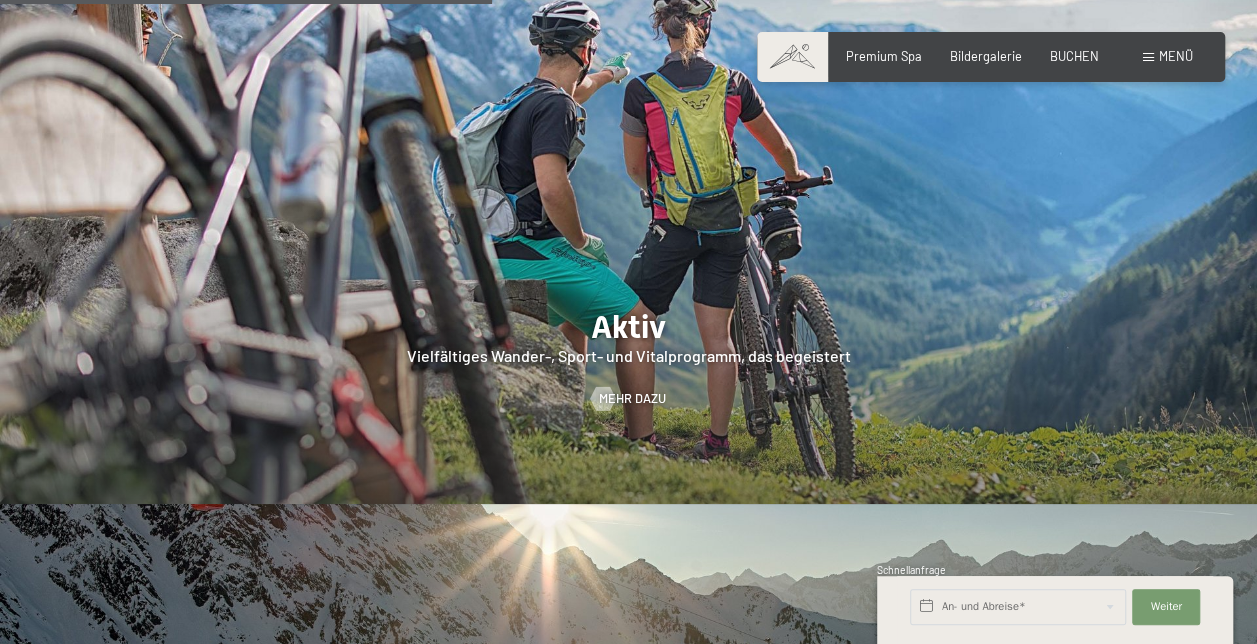 click at bounding box center (628, 234) 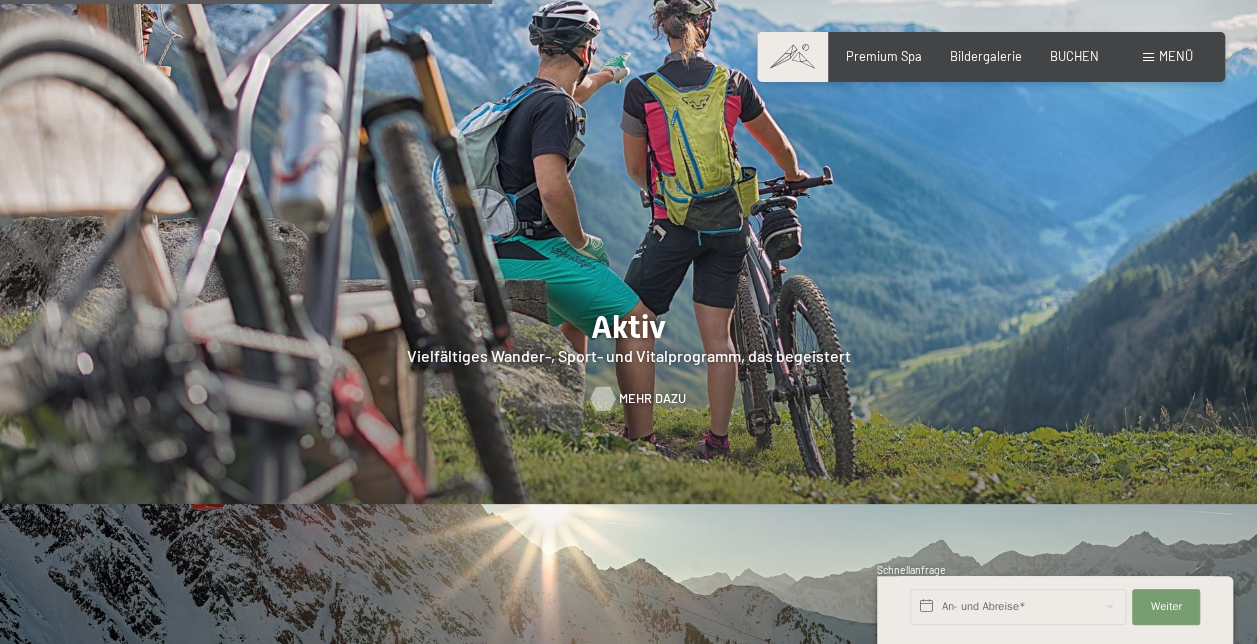 click on "Mehr dazu" at bounding box center [652, 399] 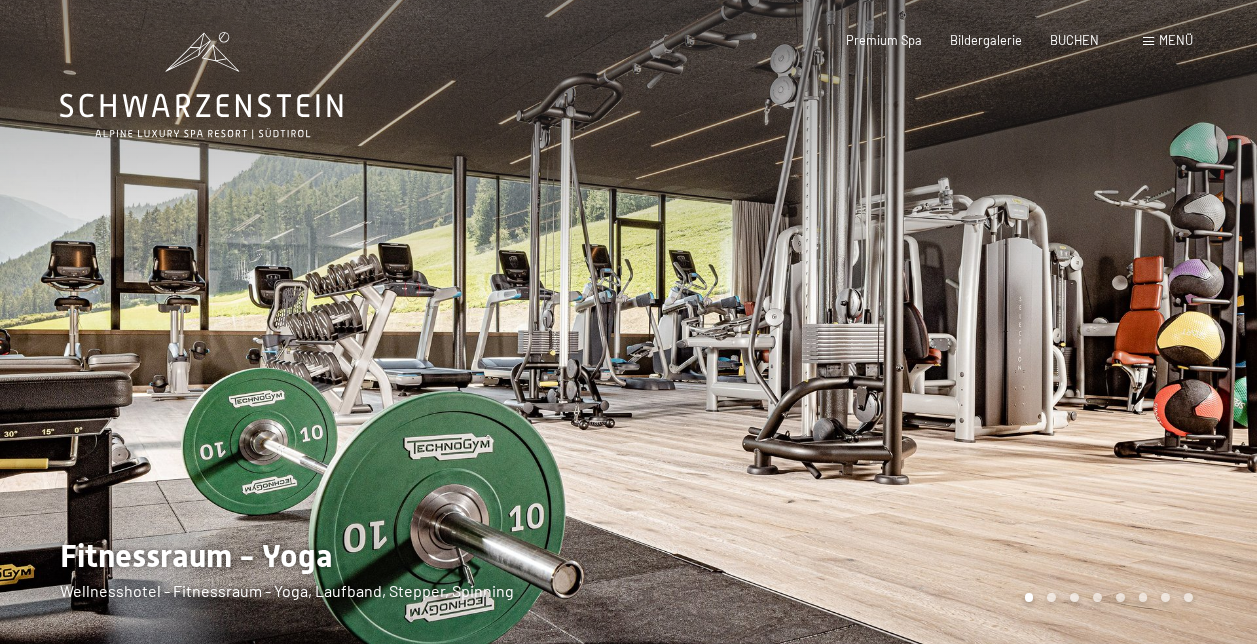 scroll, scrollTop: 0, scrollLeft: 0, axis: both 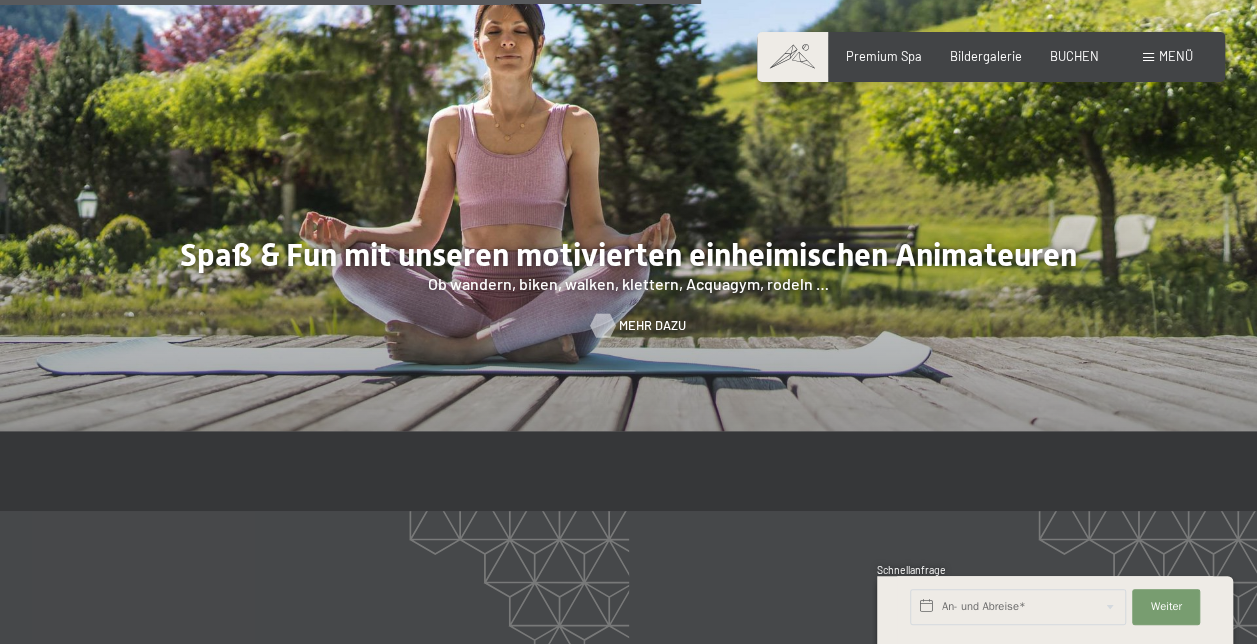 drag, startPoint x: 732, startPoint y: 334, endPoint x: 662, endPoint y: 282, distance: 87.20092 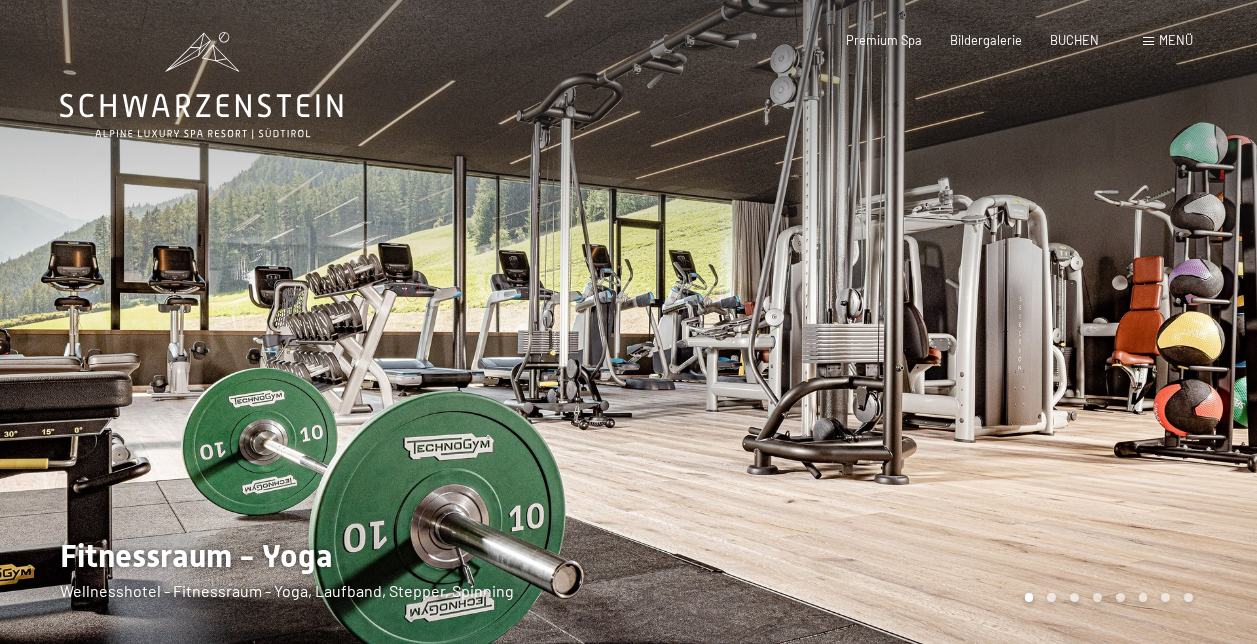 scroll, scrollTop: 0, scrollLeft: 0, axis: both 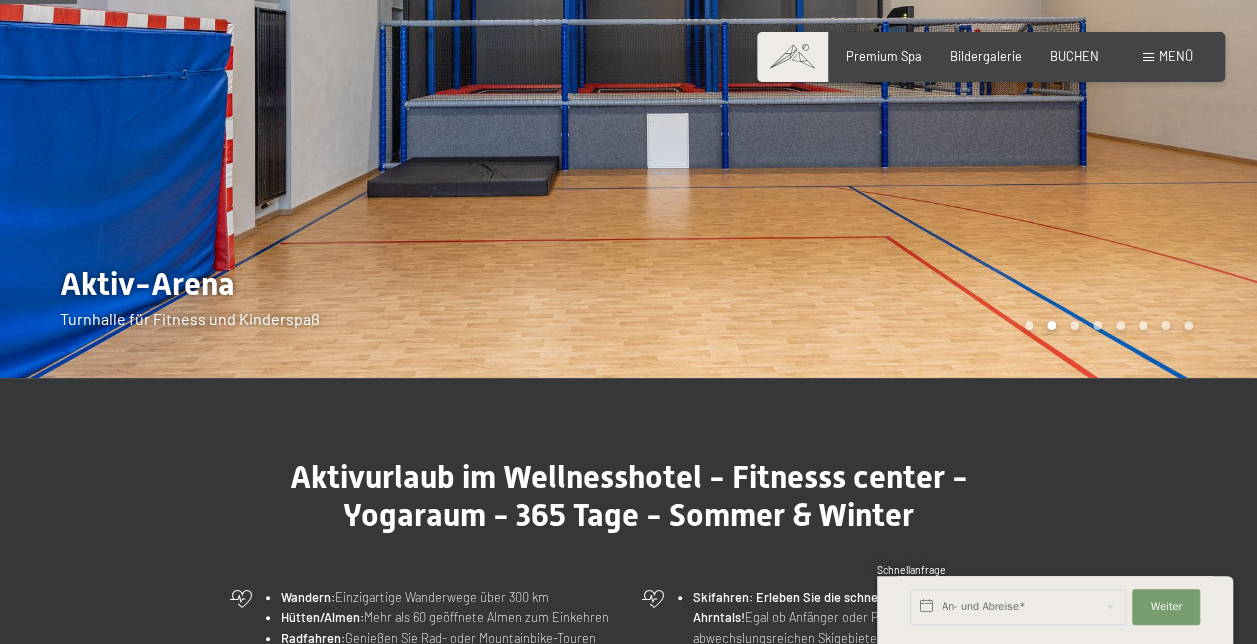 click at bounding box center (943, 53) 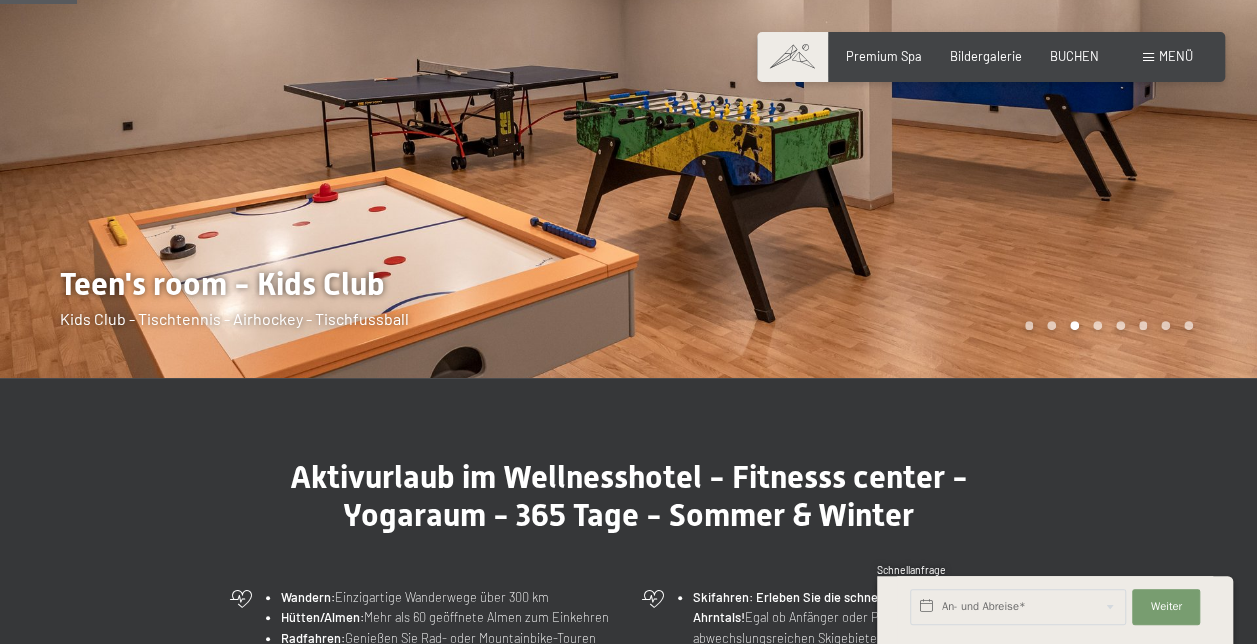 click at bounding box center (943, 53) 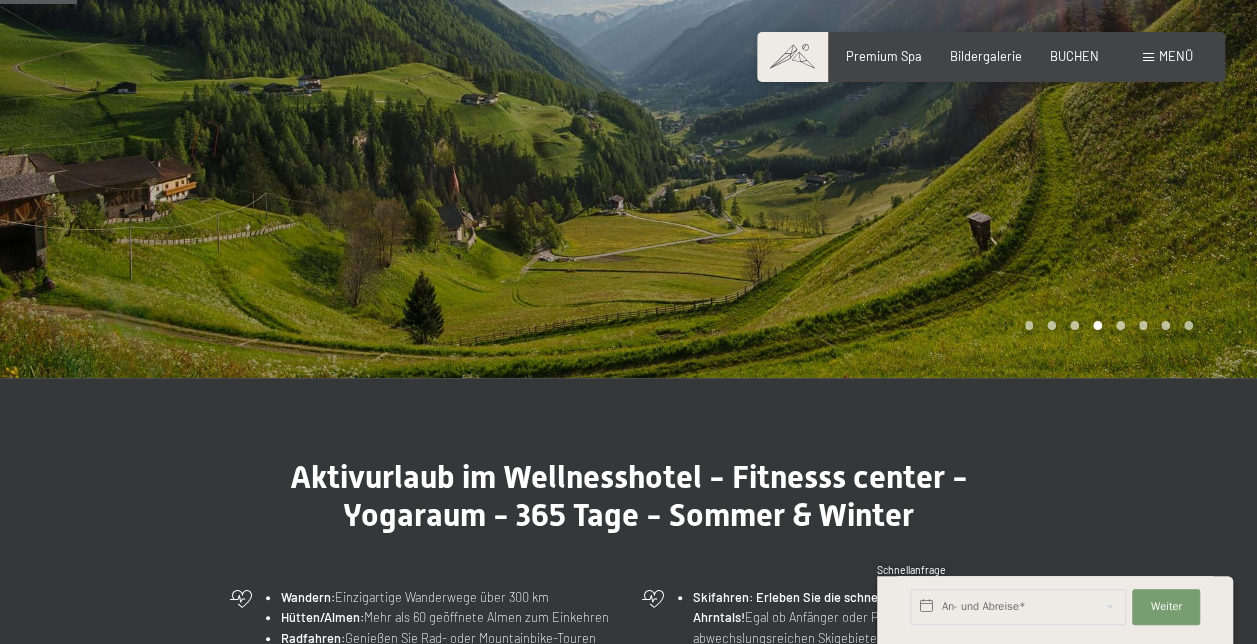 click at bounding box center [943, 53] 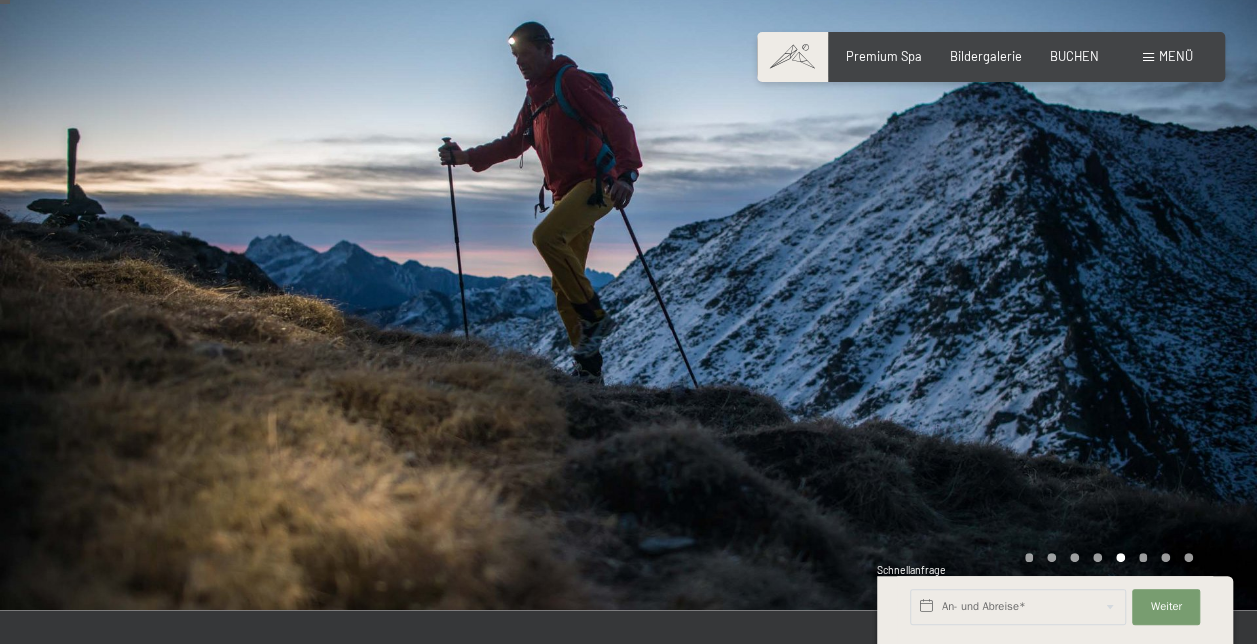 scroll, scrollTop: 36, scrollLeft: 0, axis: vertical 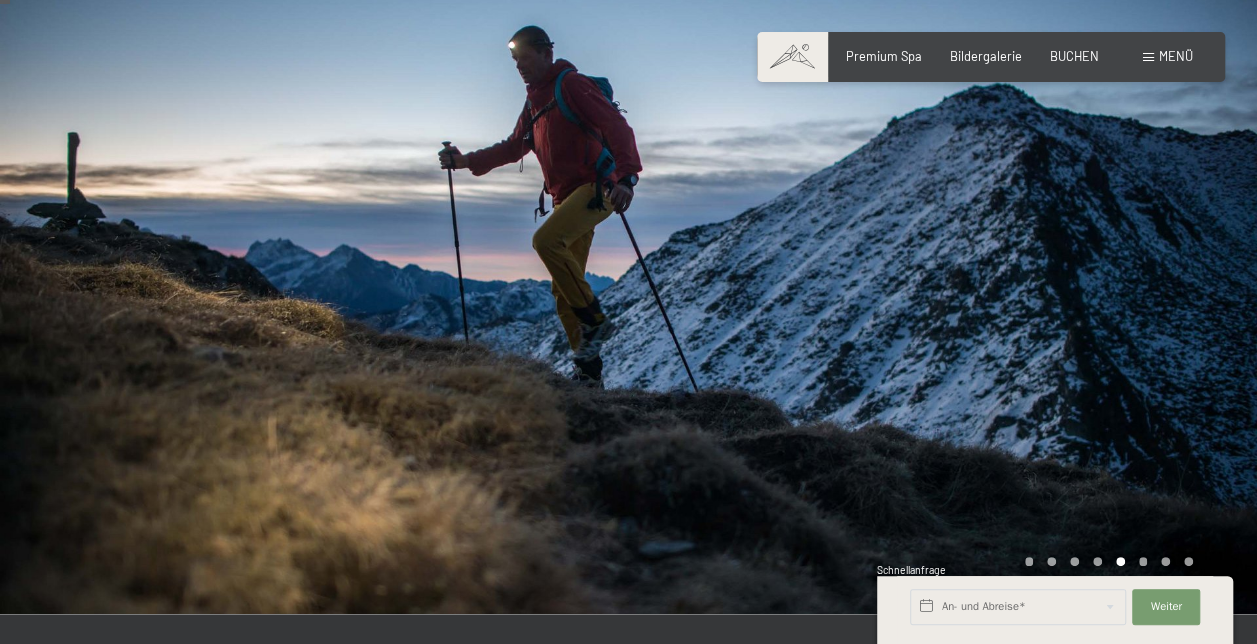 click at bounding box center [943, 289] 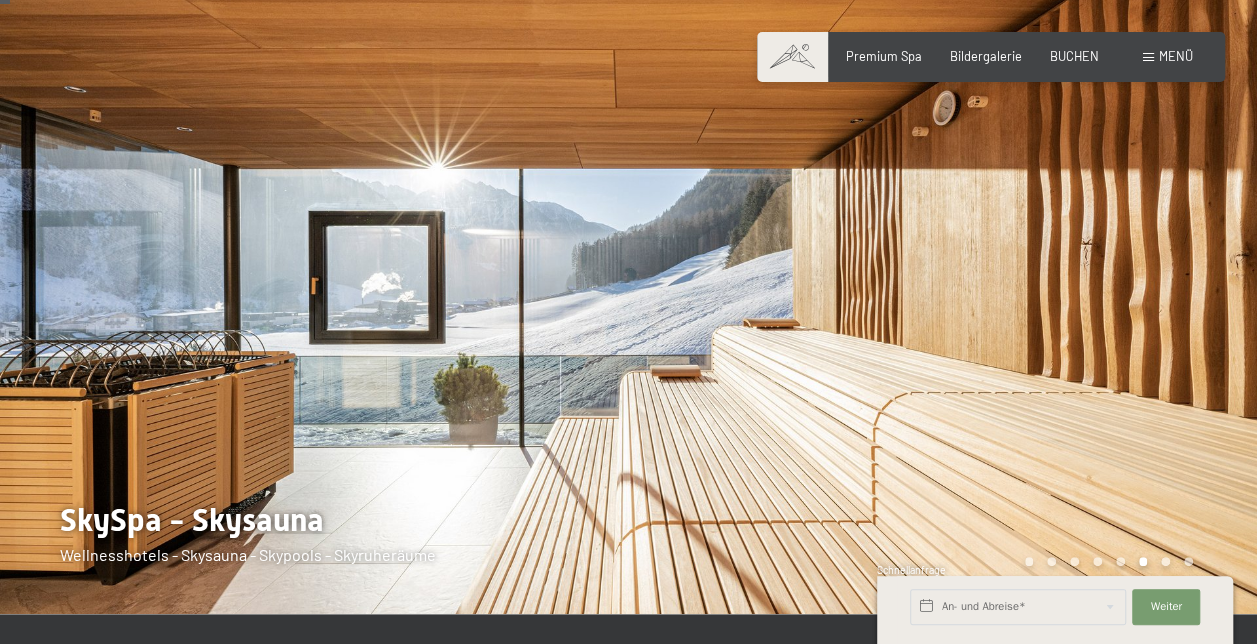 click at bounding box center [943, 289] 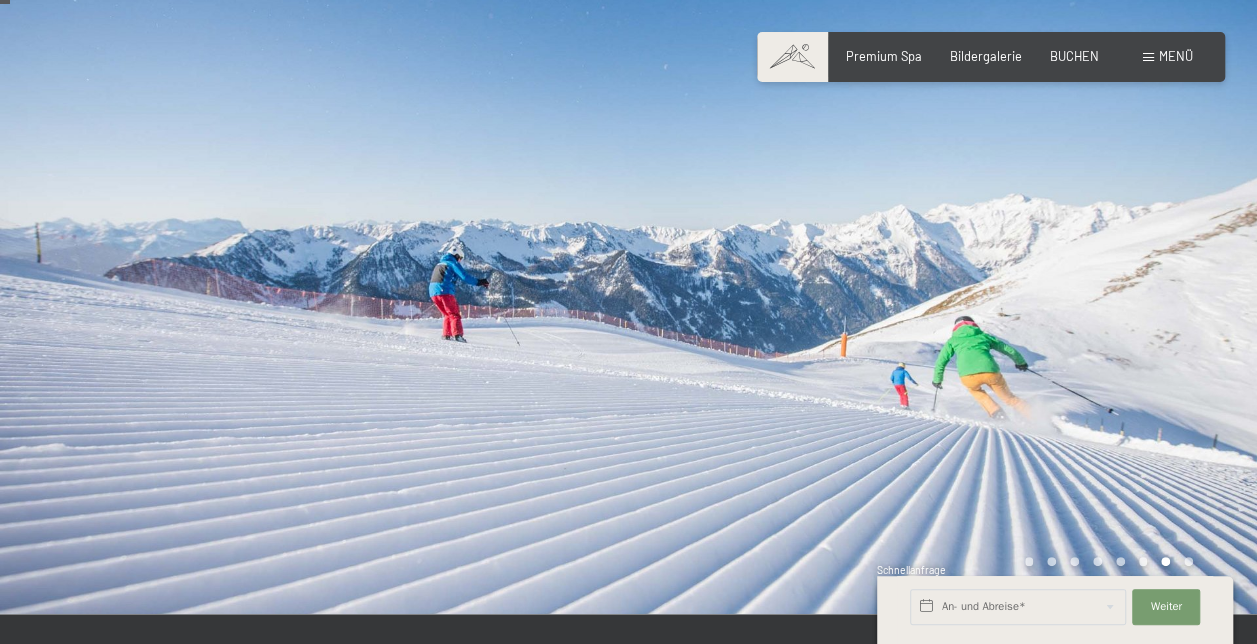 click at bounding box center [943, 289] 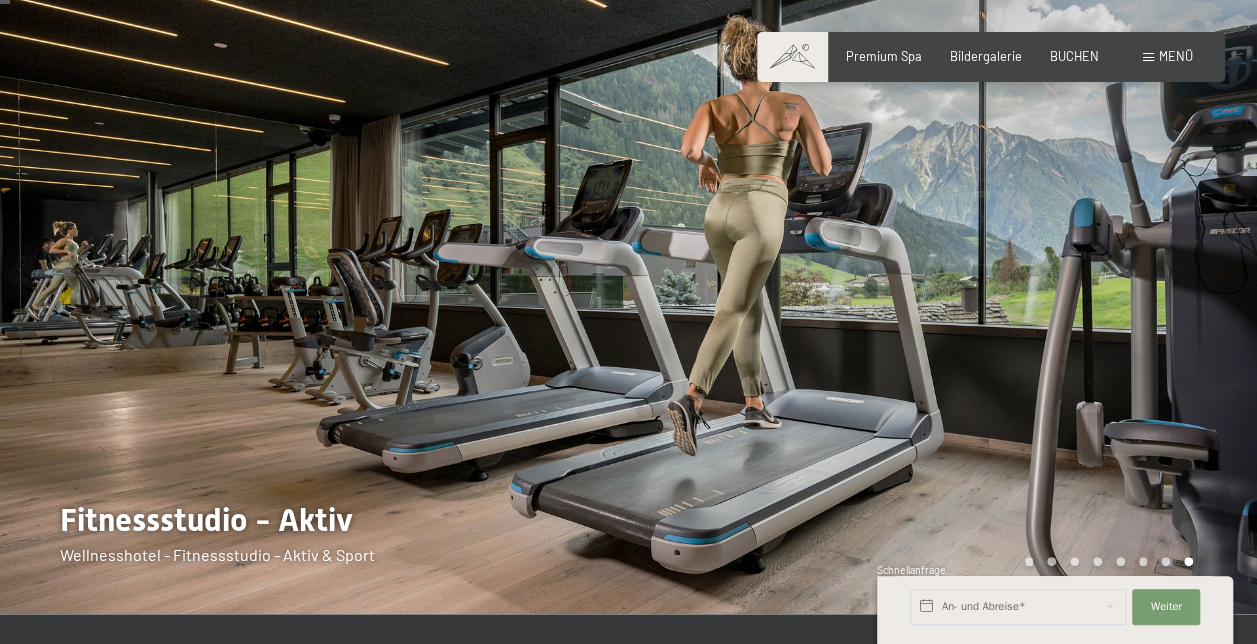 click at bounding box center (943, 289) 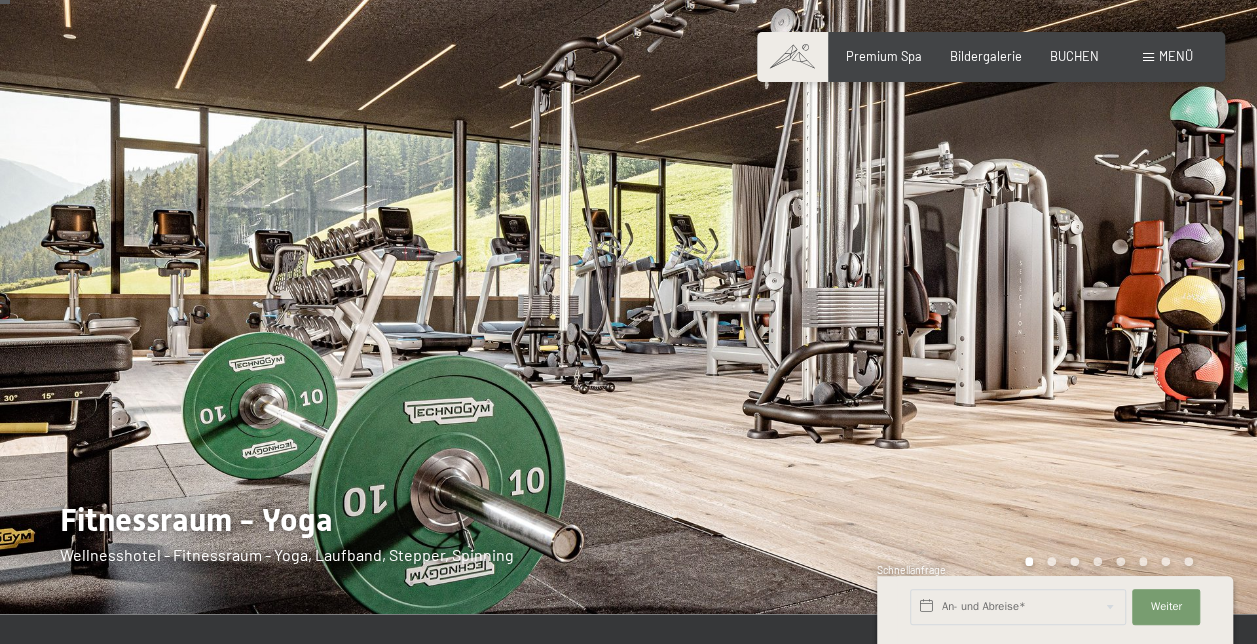 click at bounding box center (943, 289) 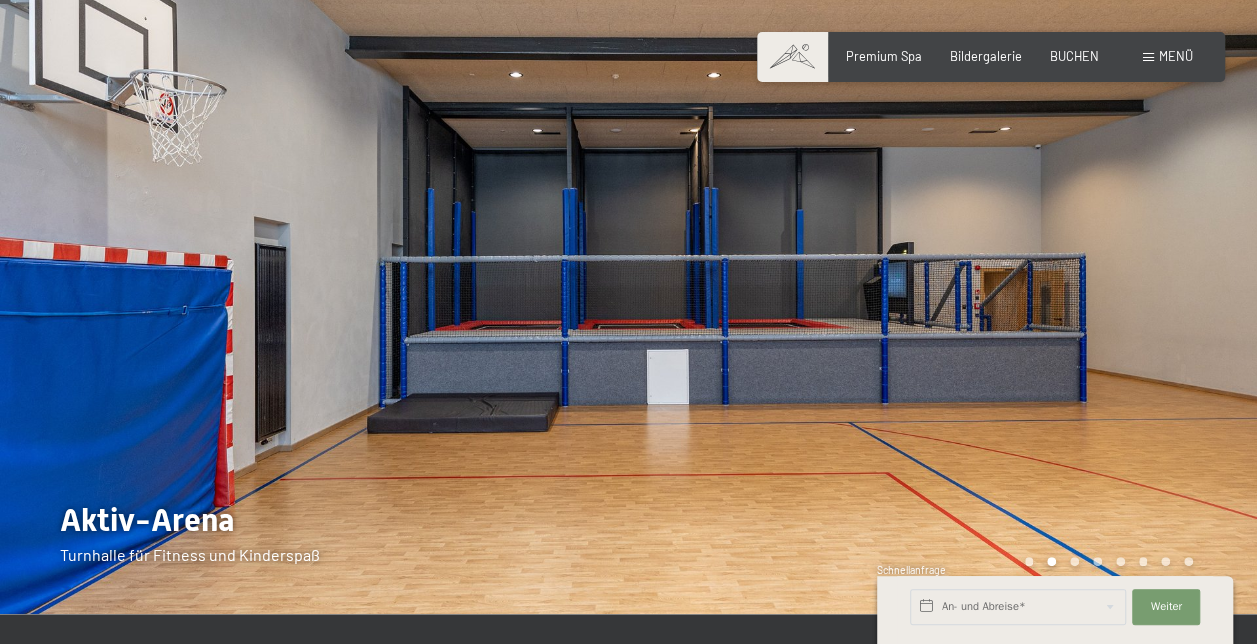 click at bounding box center (943, 289) 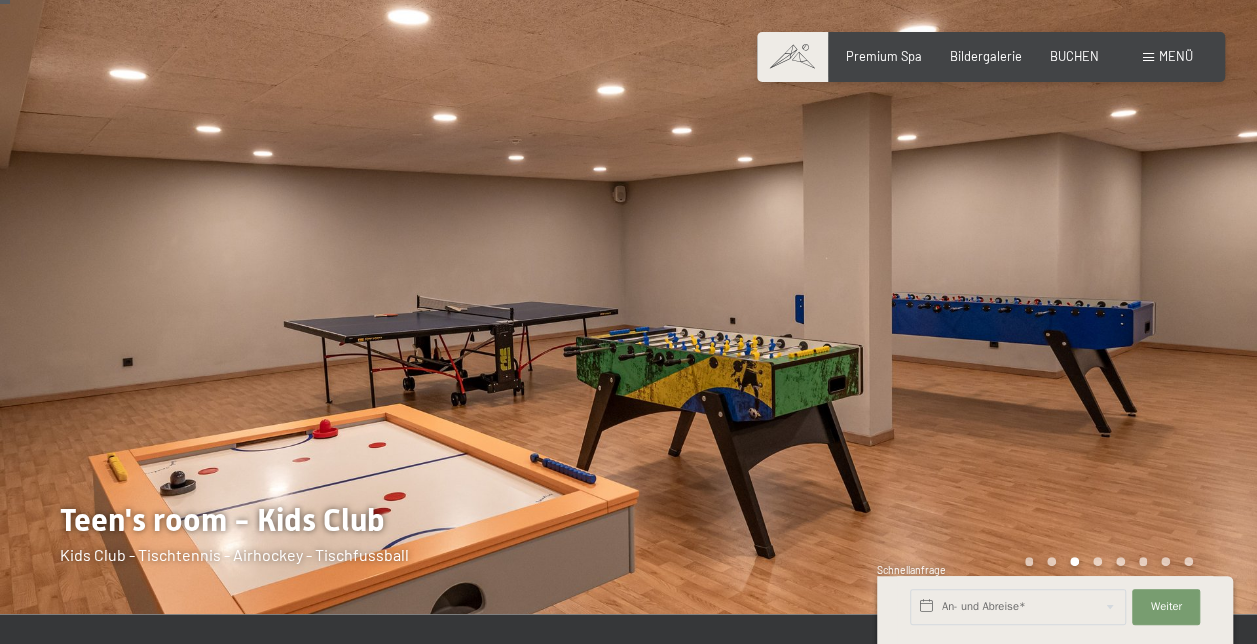 click at bounding box center [943, 289] 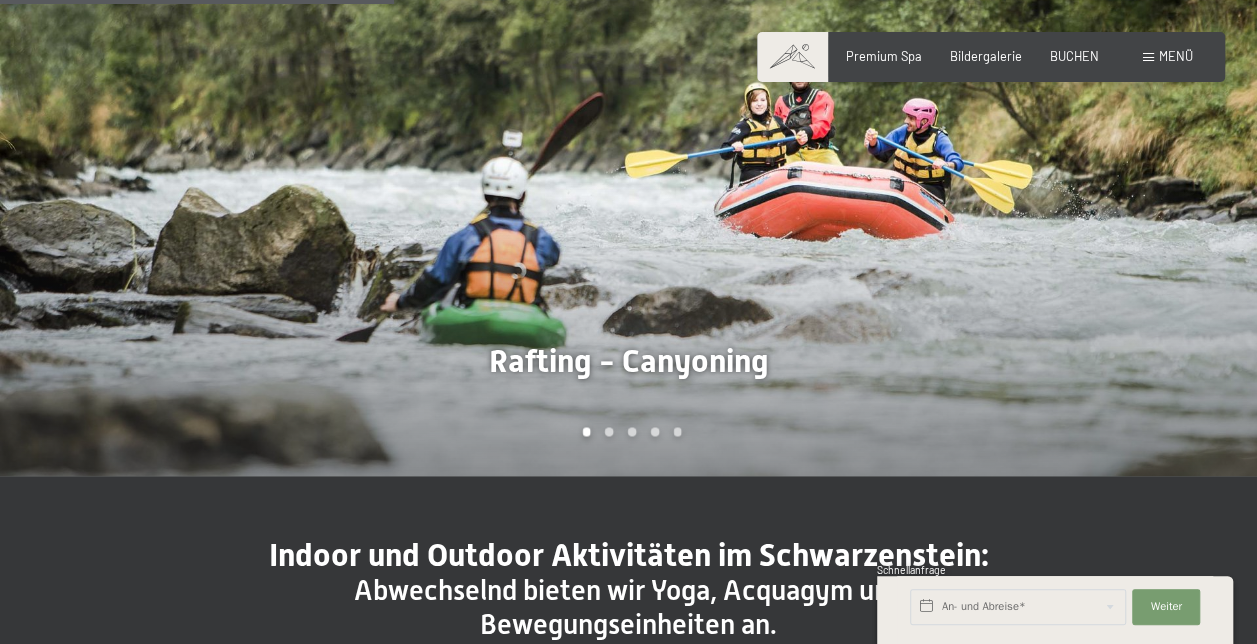 scroll, scrollTop: 1371, scrollLeft: 0, axis: vertical 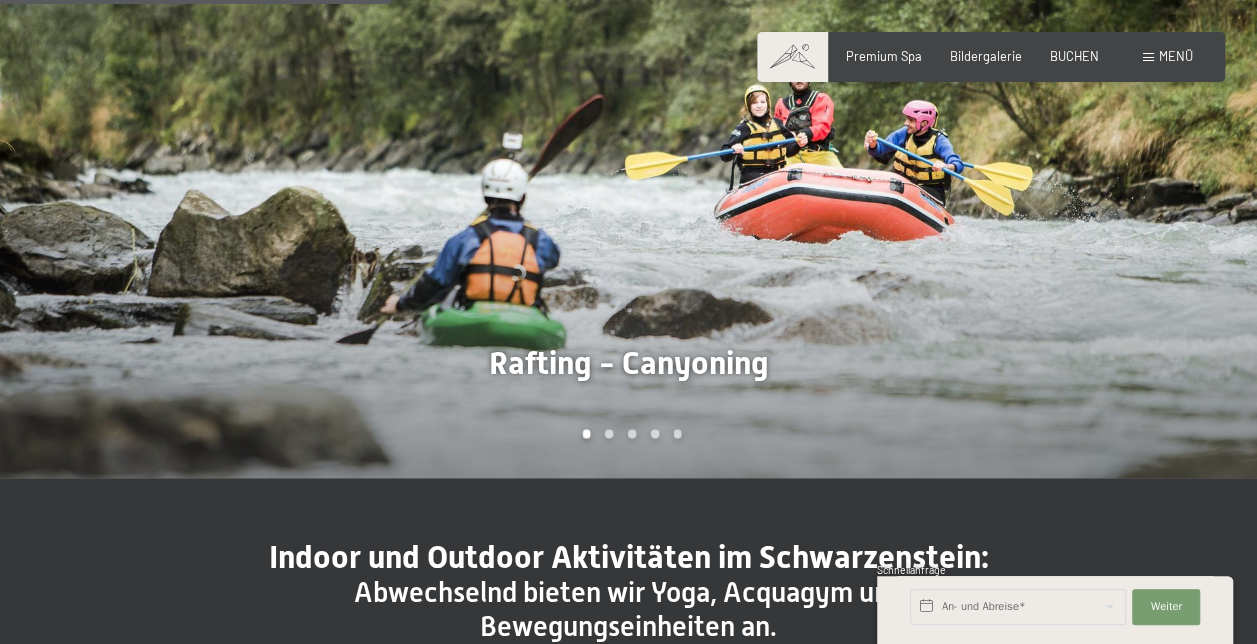 click on "Einwilligung Marketing*" at bounding box center (506, 379) 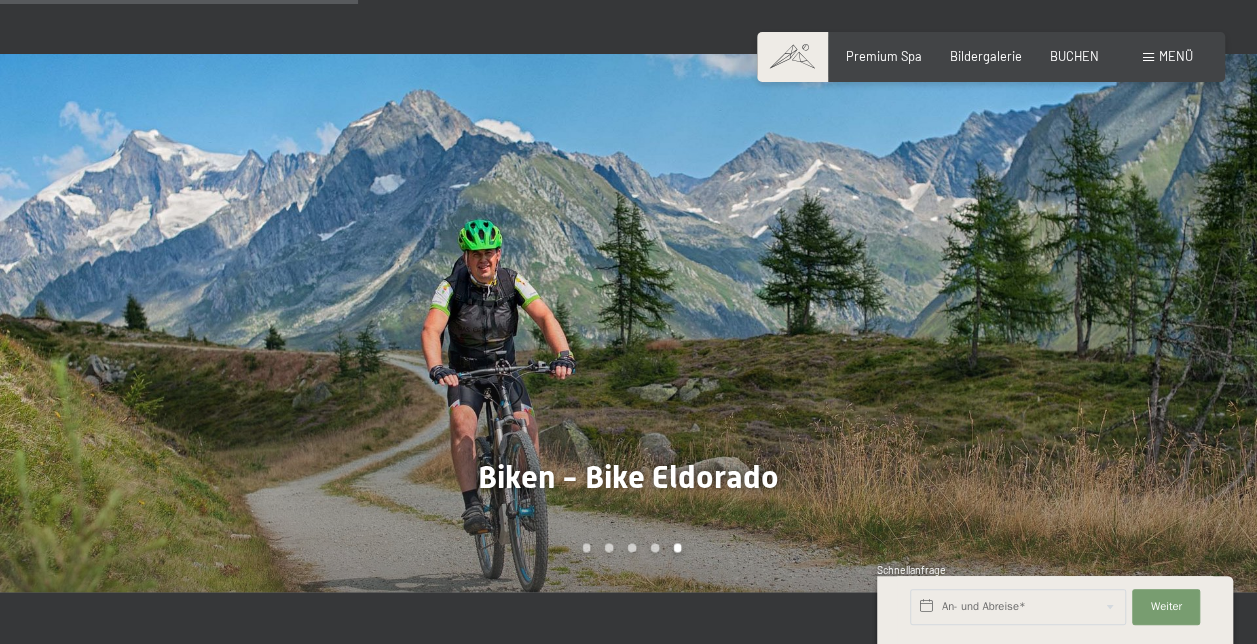 scroll, scrollTop: 1256, scrollLeft: 0, axis: vertical 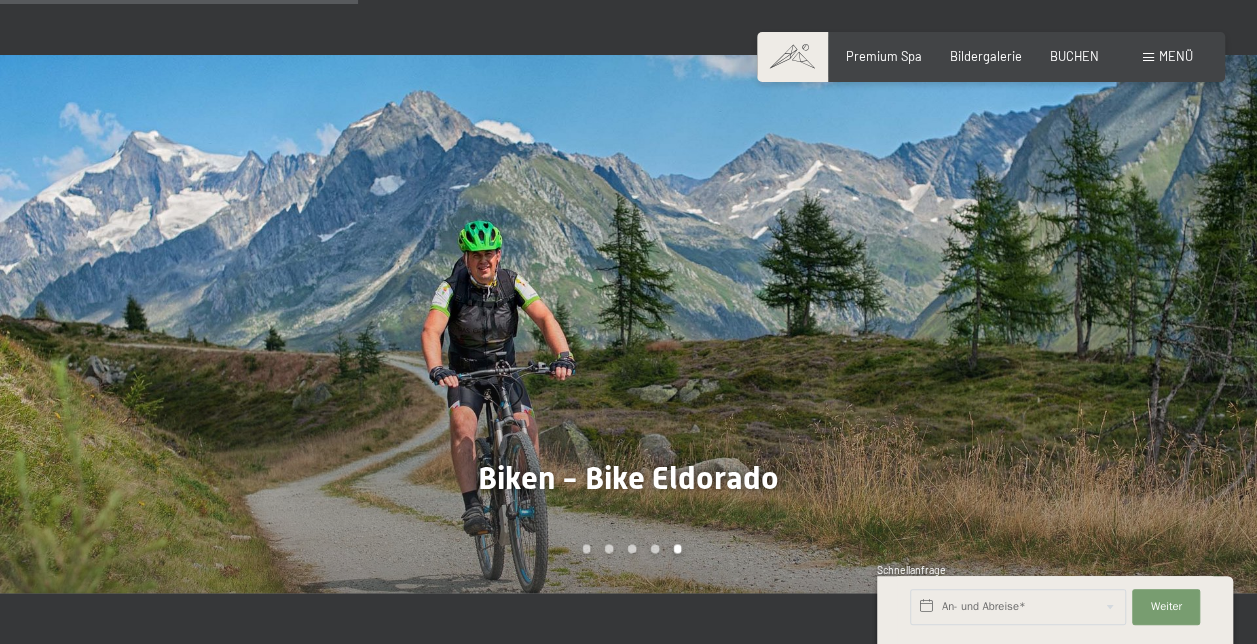 click at bounding box center [314, 324] 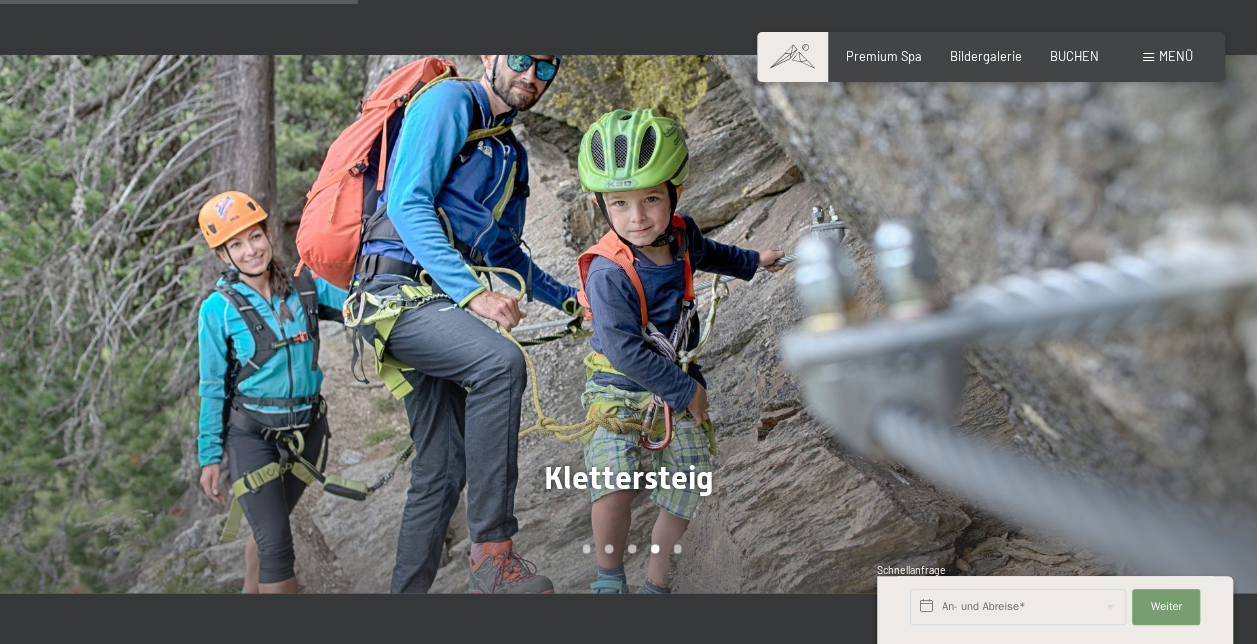 click at bounding box center [314, 324] 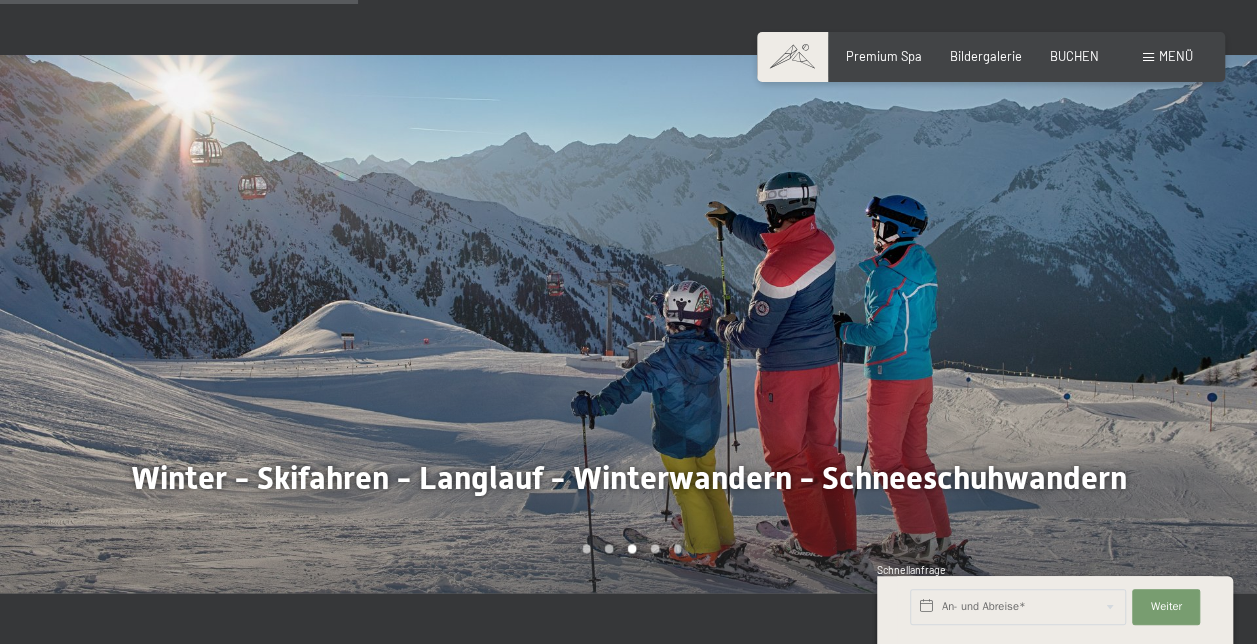 click at bounding box center (943, 324) 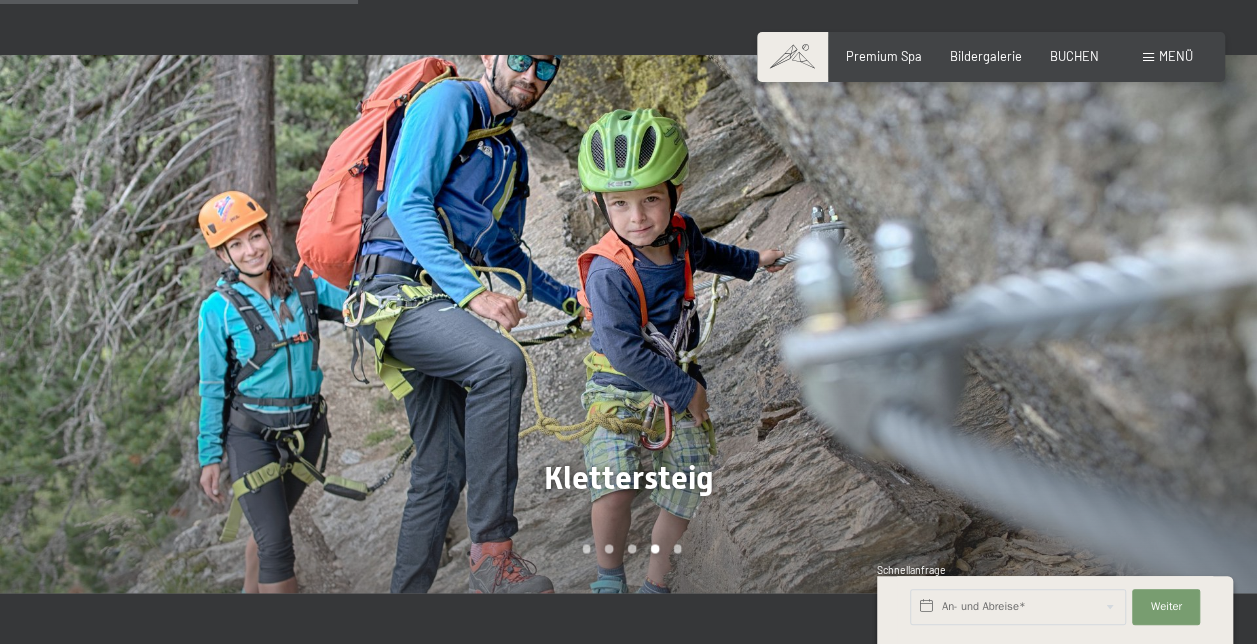 click at bounding box center [943, 324] 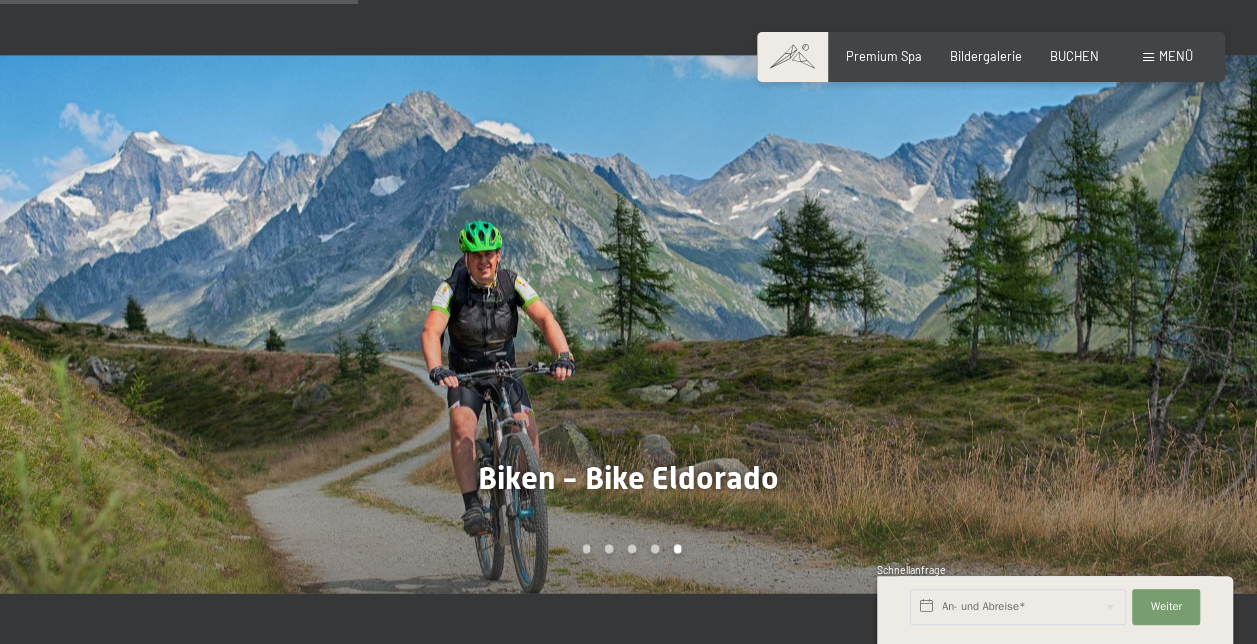 click at bounding box center (943, 324) 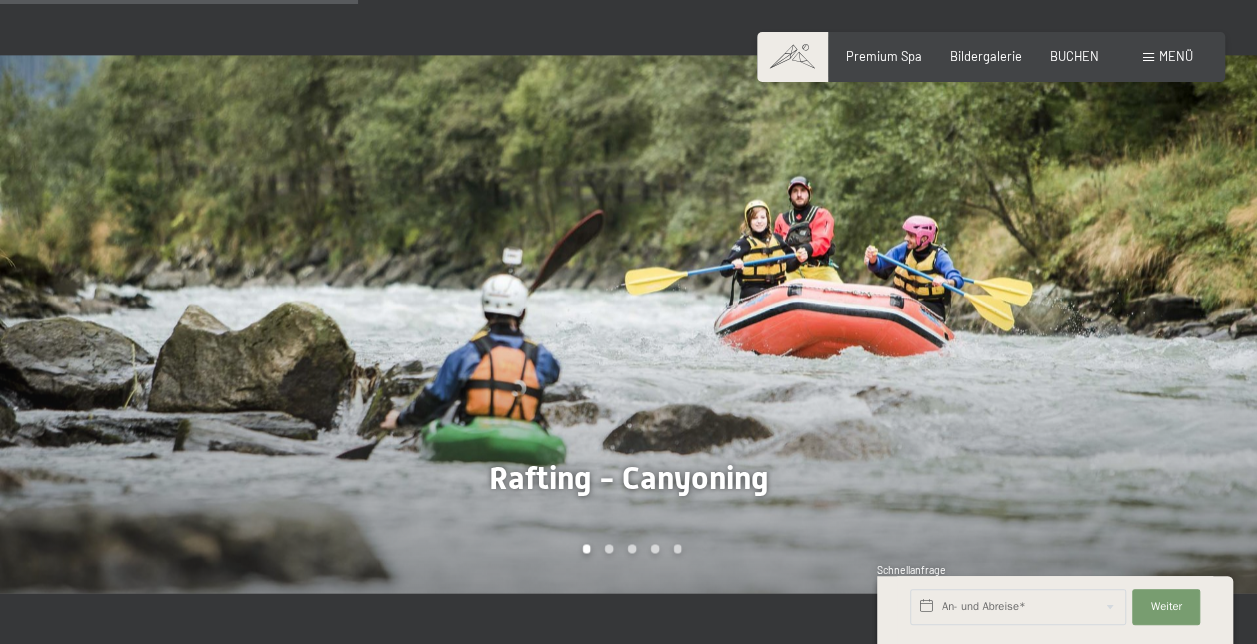 click at bounding box center (943, 324) 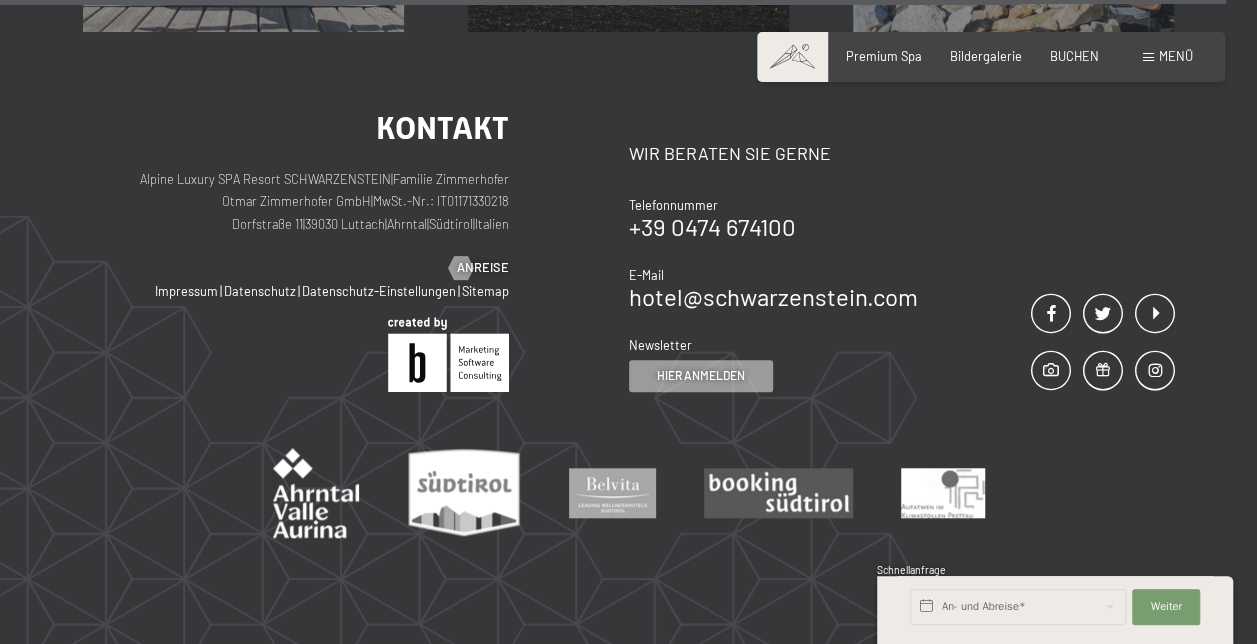 scroll, scrollTop: 4388, scrollLeft: 0, axis: vertical 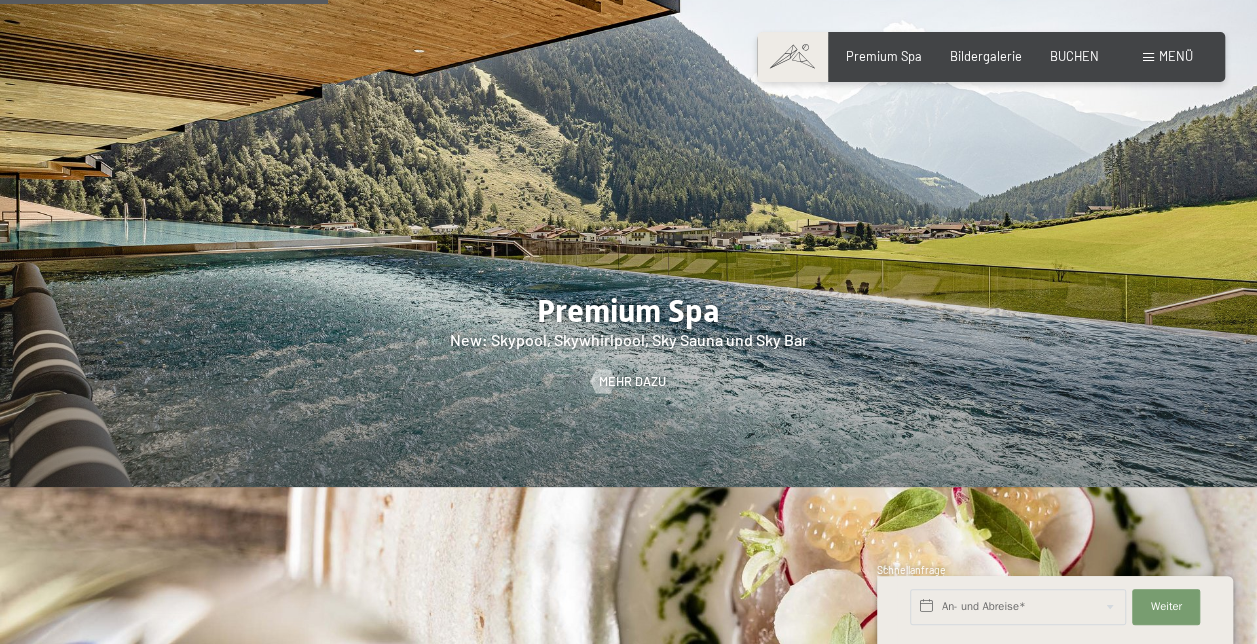 click at bounding box center (628, 218) 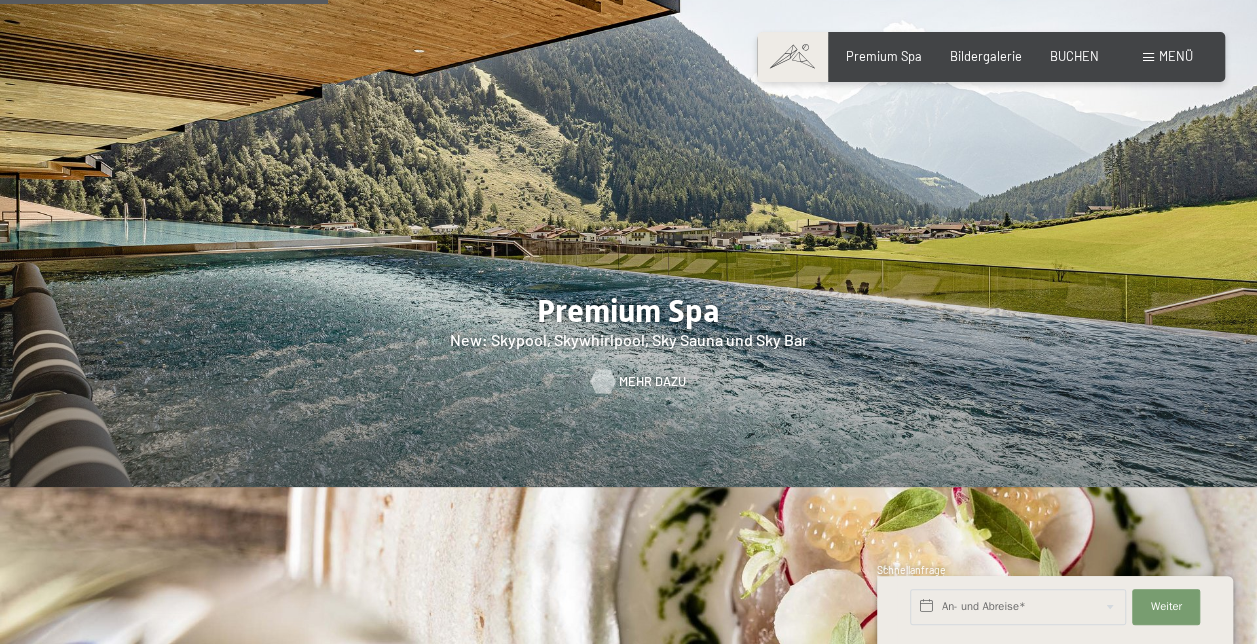 click on "Mehr dazu" at bounding box center [652, 382] 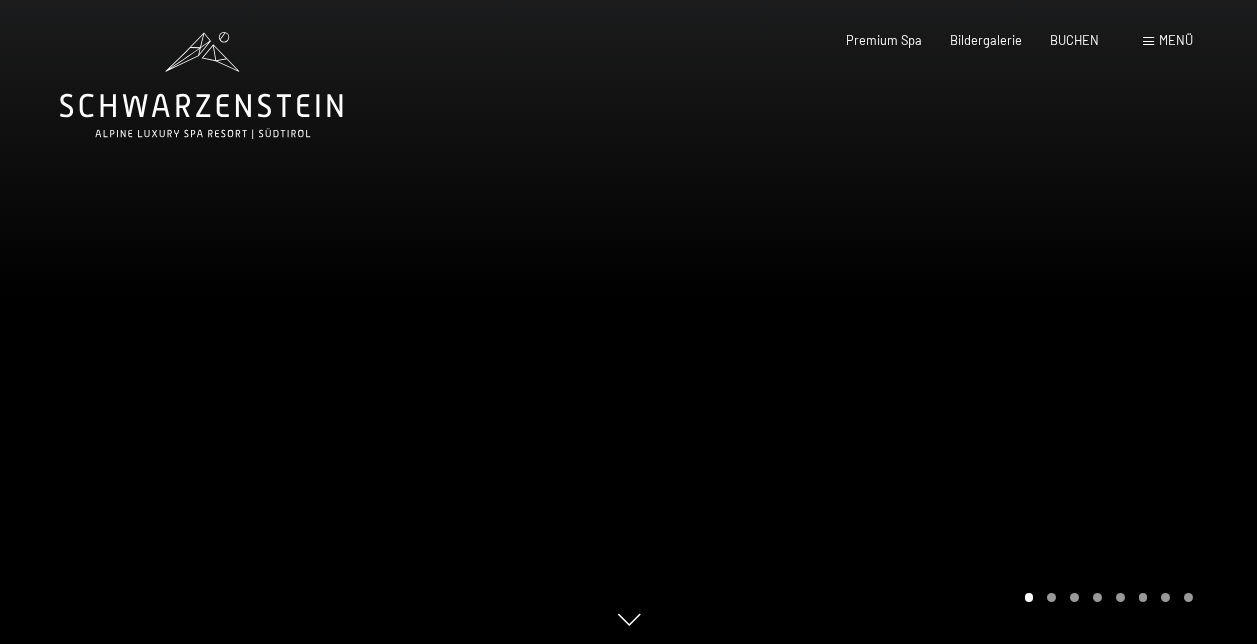 scroll, scrollTop: 0, scrollLeft: 0, axis: both 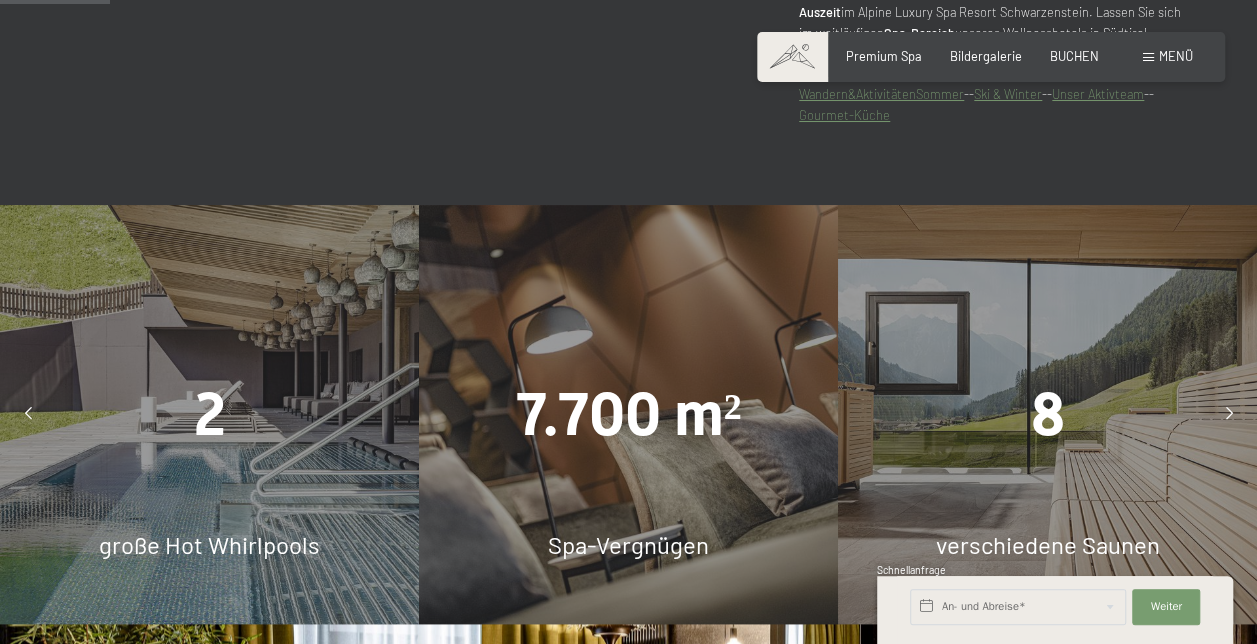 click on "7.700 m²" at bounding box center [628, 414] 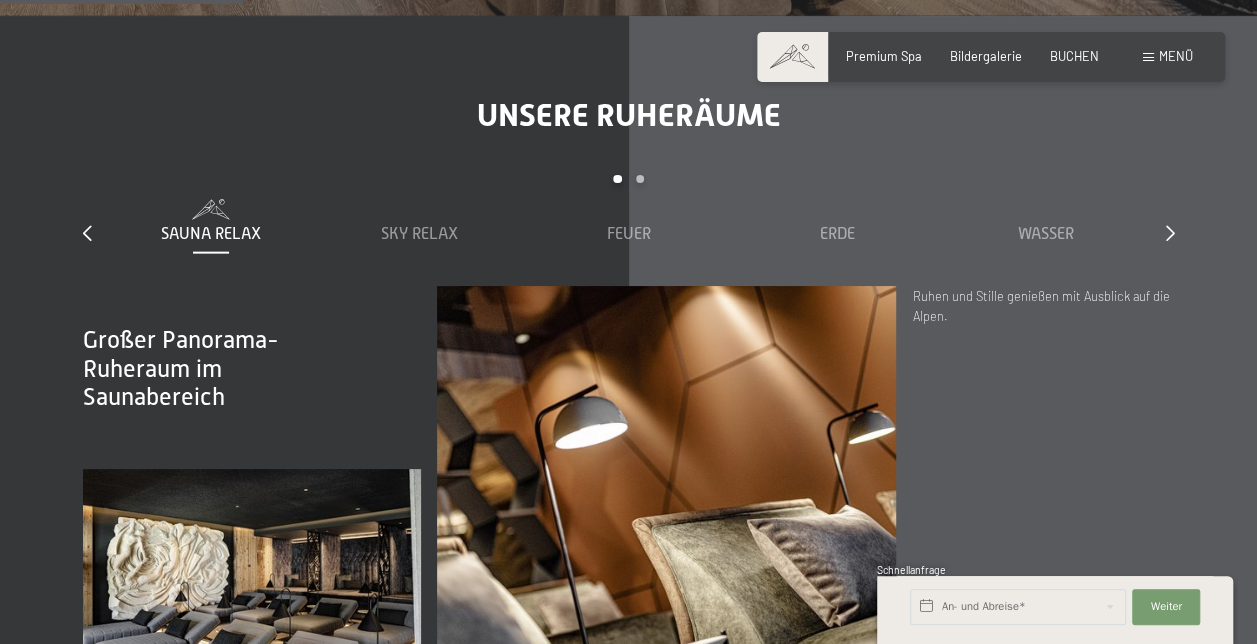scroll, scrollTop: 2221, scrollLeft: 0, axis: vertical 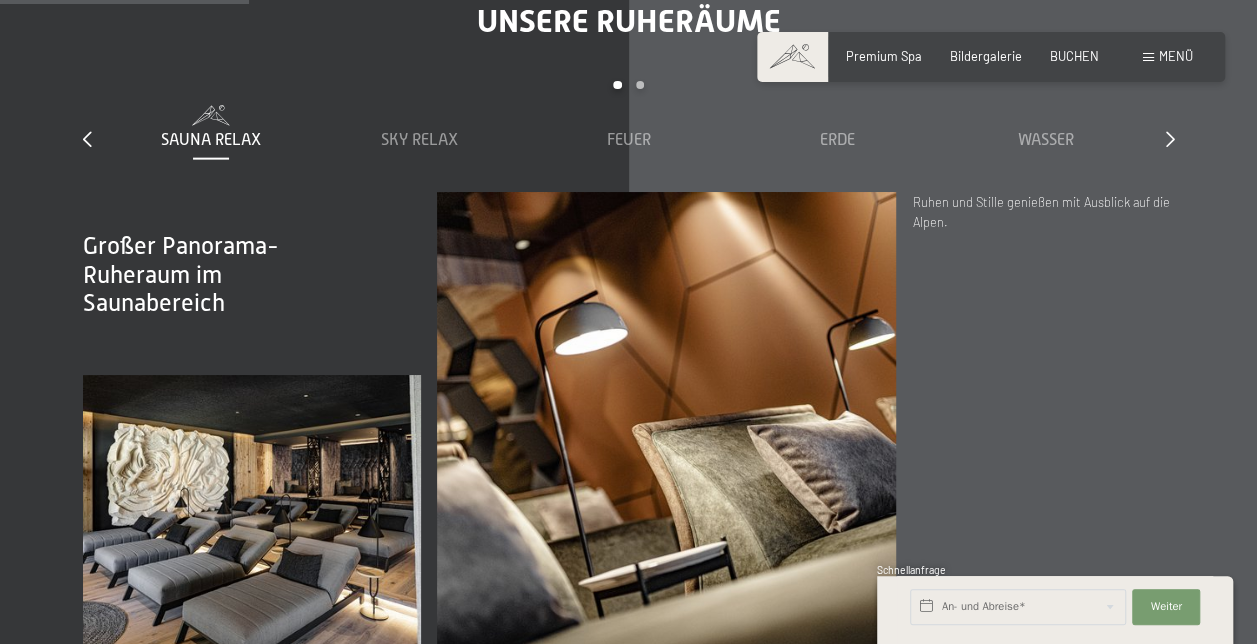 click on "Sauna Relax" at bounding box center [211, 140] 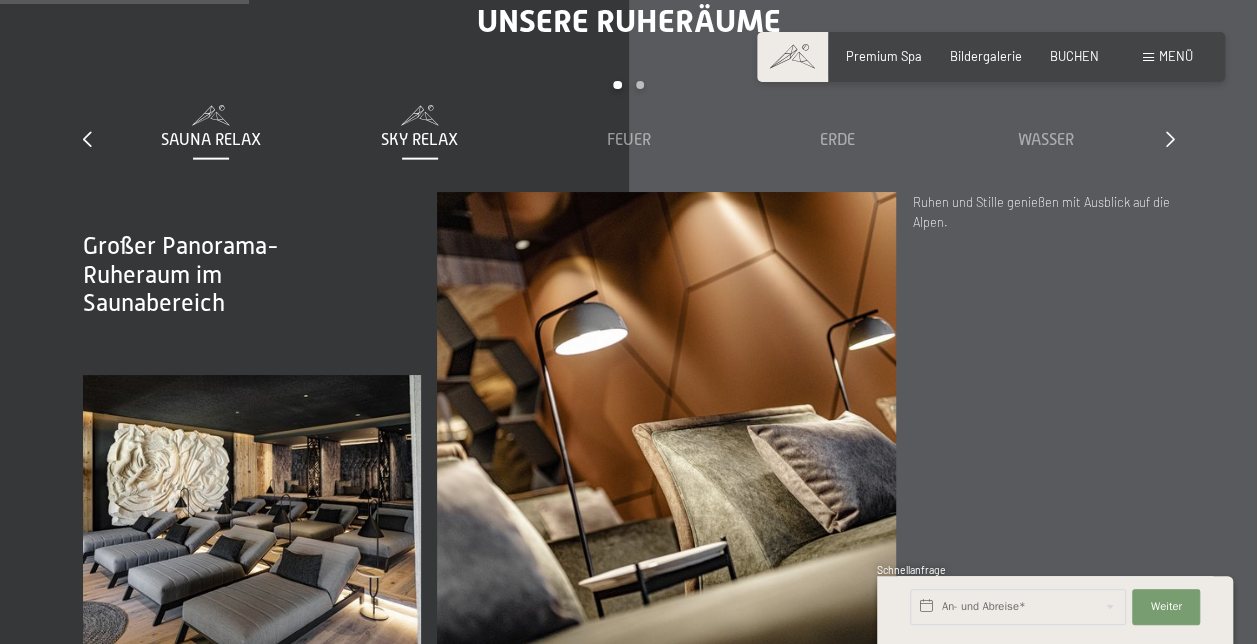 click on "Sky Relax" at bounding box center [419, 140] 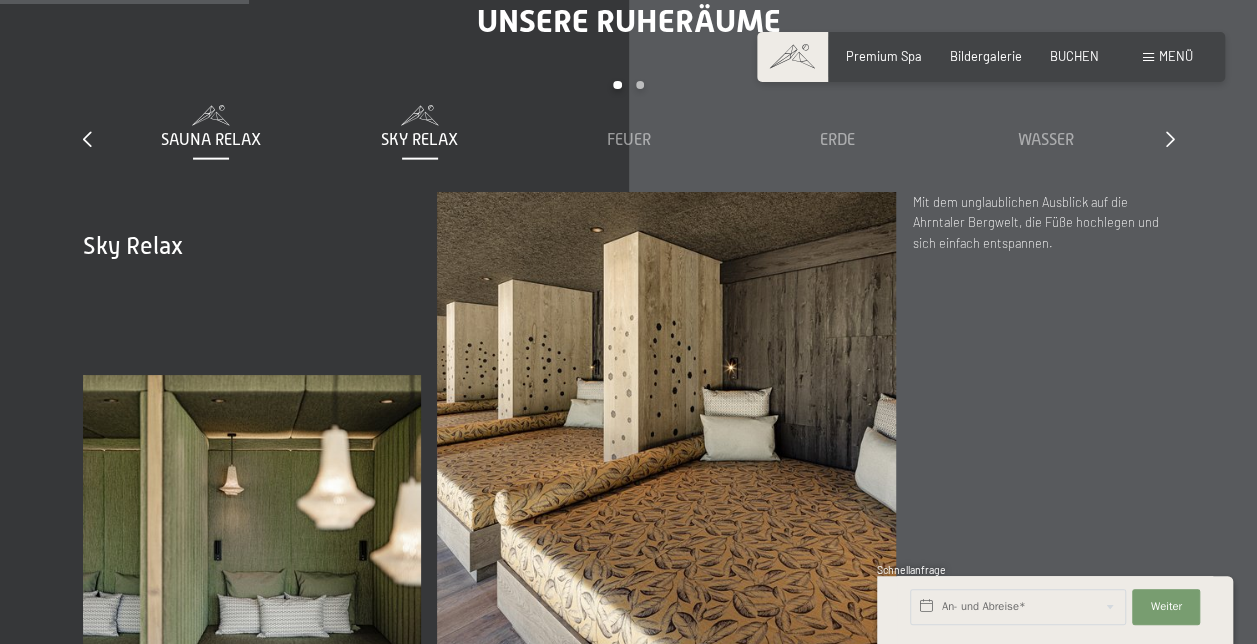 click on "Sauna Relax" at bounding box center (211, 140) 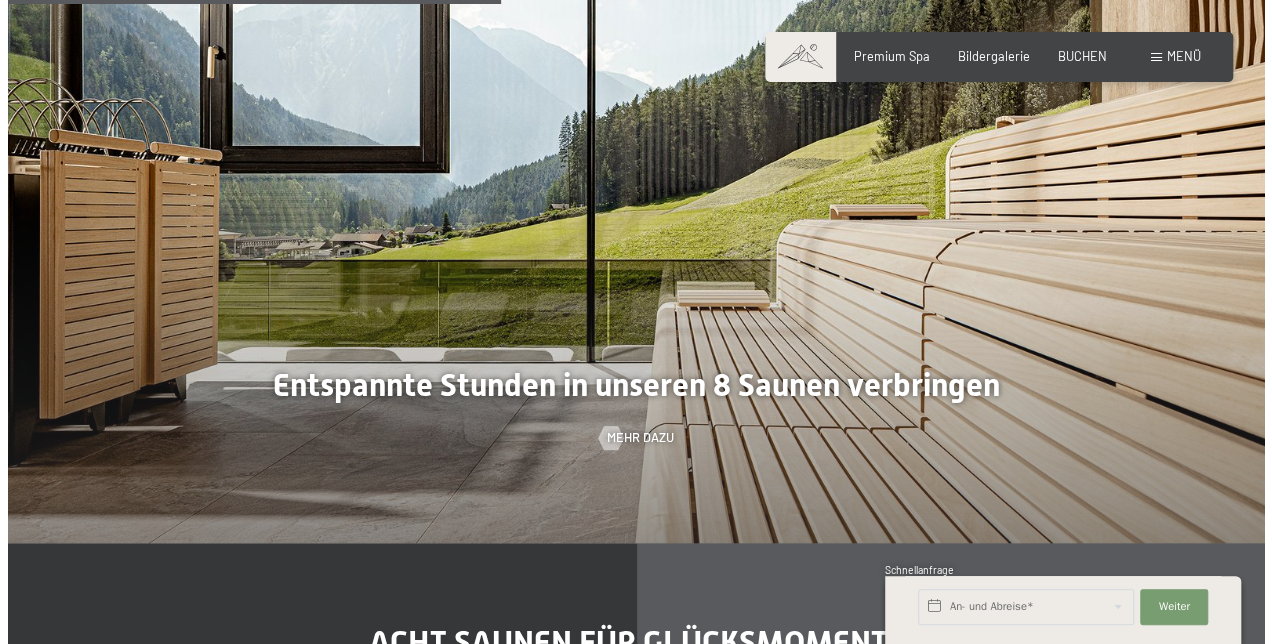scroll, scrollTop: 4393, scrollLeft: 0, axis: vertical 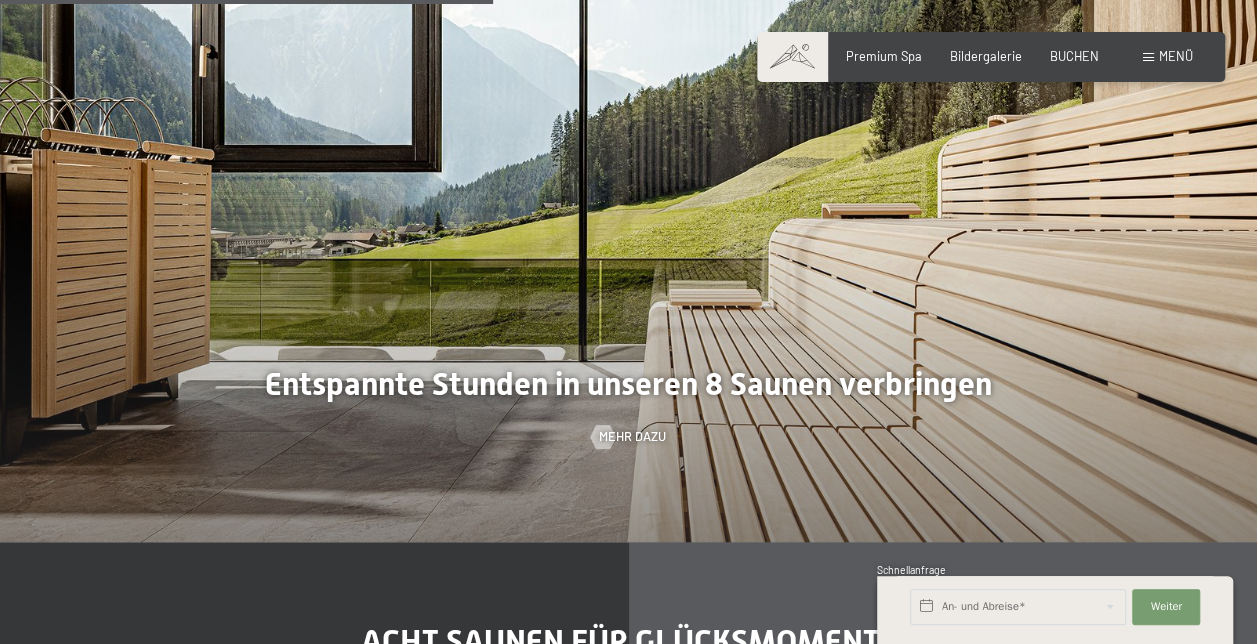 click at bounding box center (628, 220) 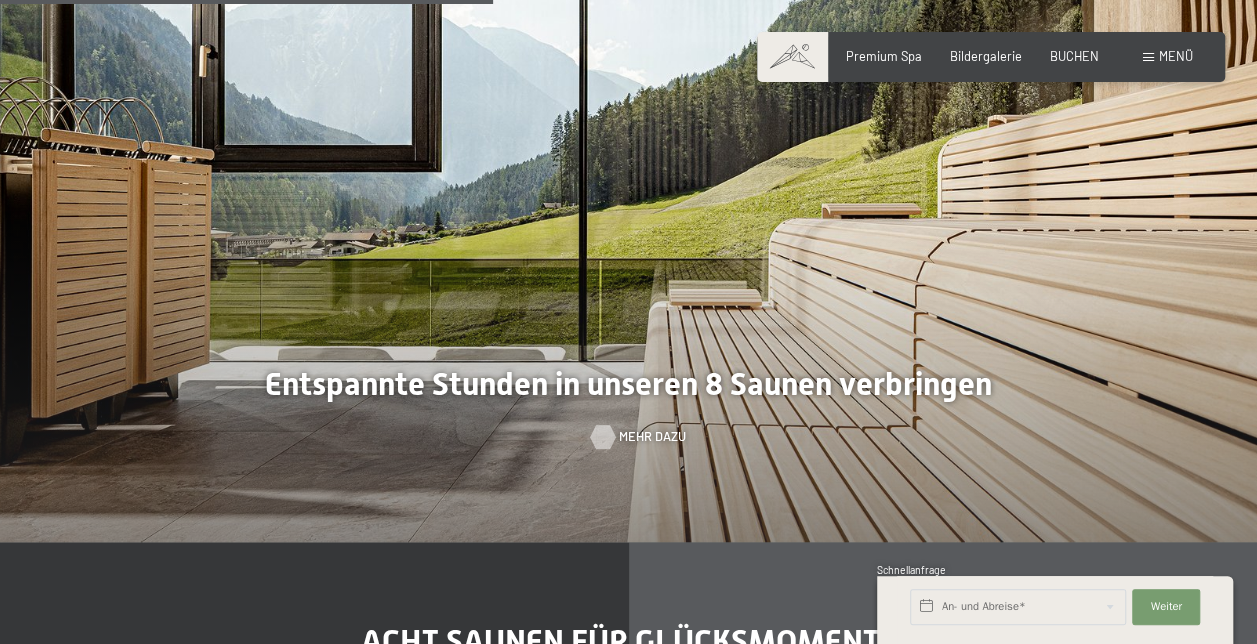 click at bounding box center [603, 437] 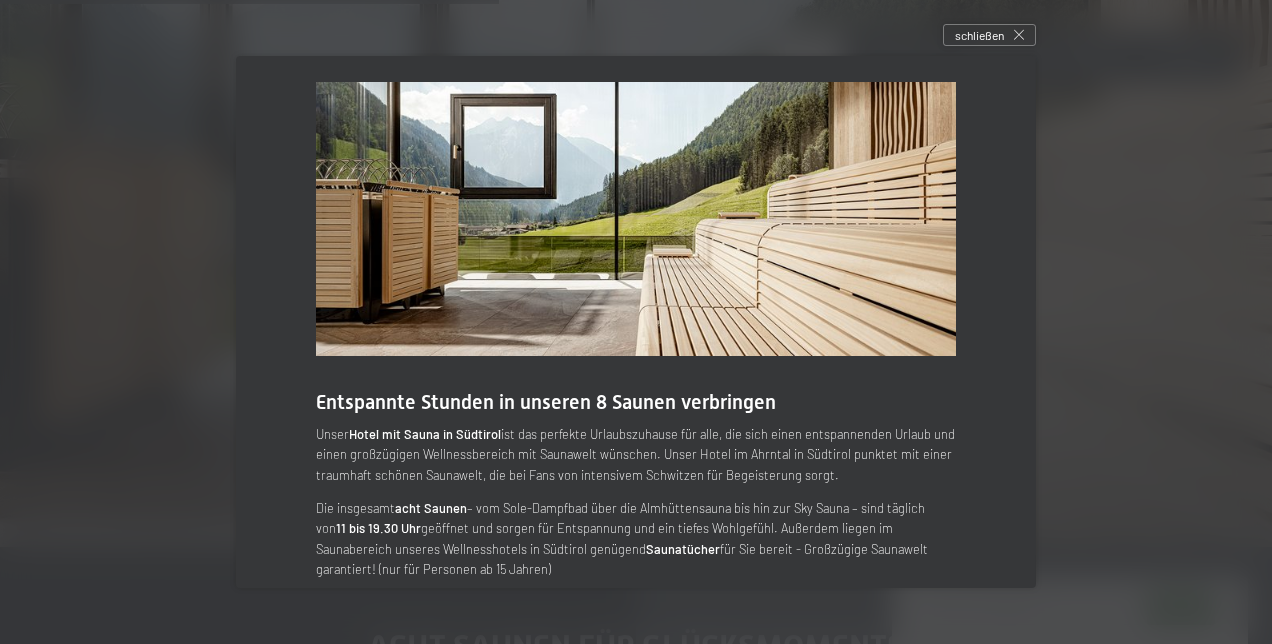 scroll, scrollTop: 0, scrollLeft: 0, axis: both 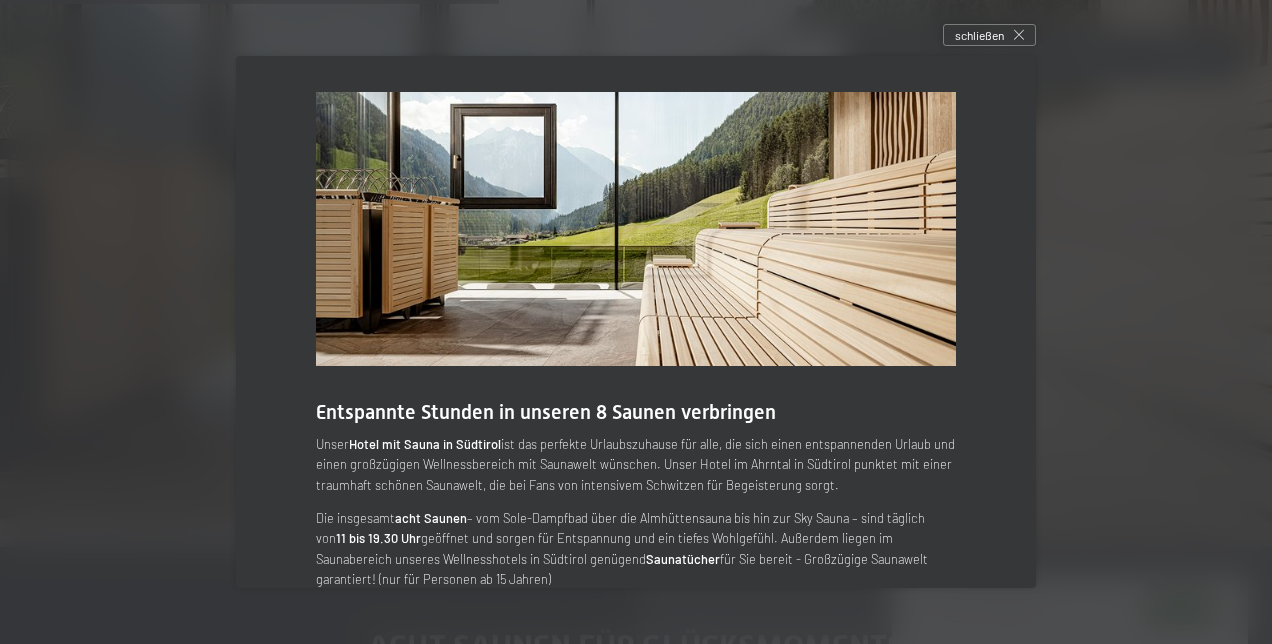 click at bounding box center [636, 229] 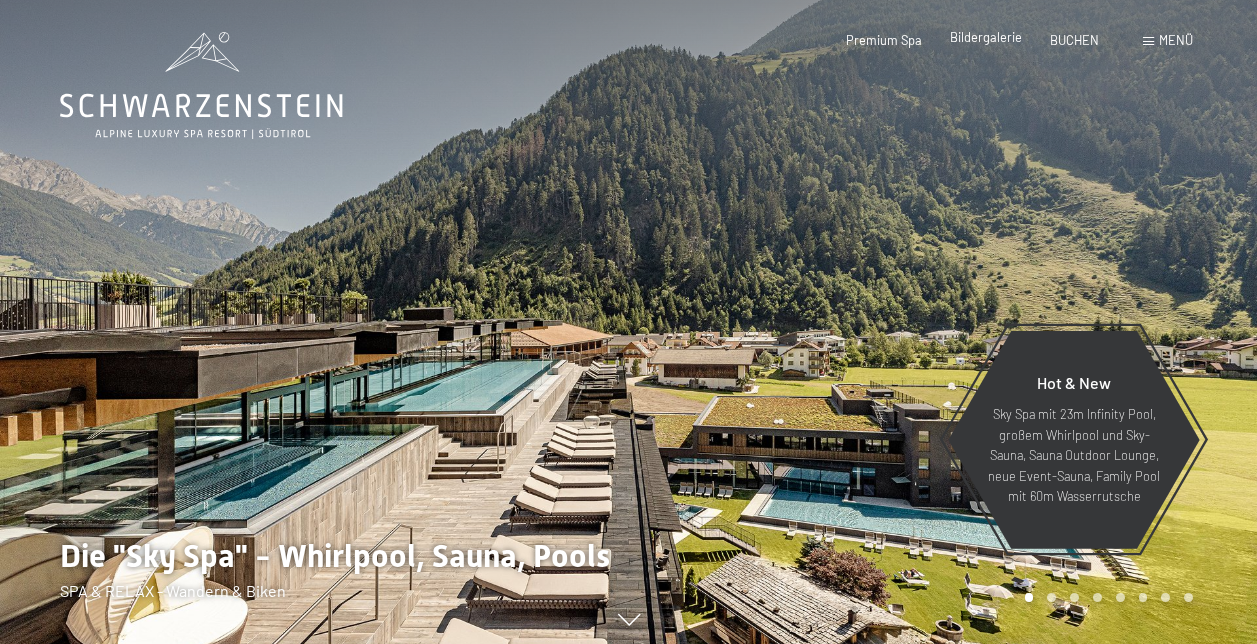 scroll, scrollTop: 0, scrollLeft: 0, axis: both 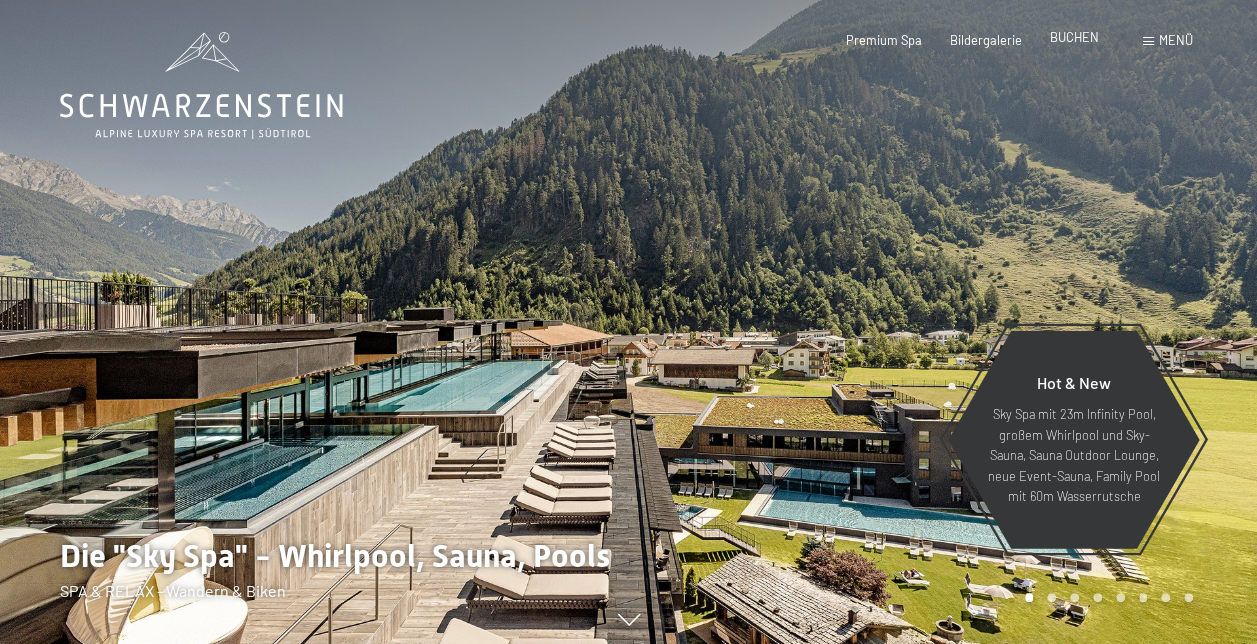 click on "BUCHEN" at bounding box center [1074, 38] 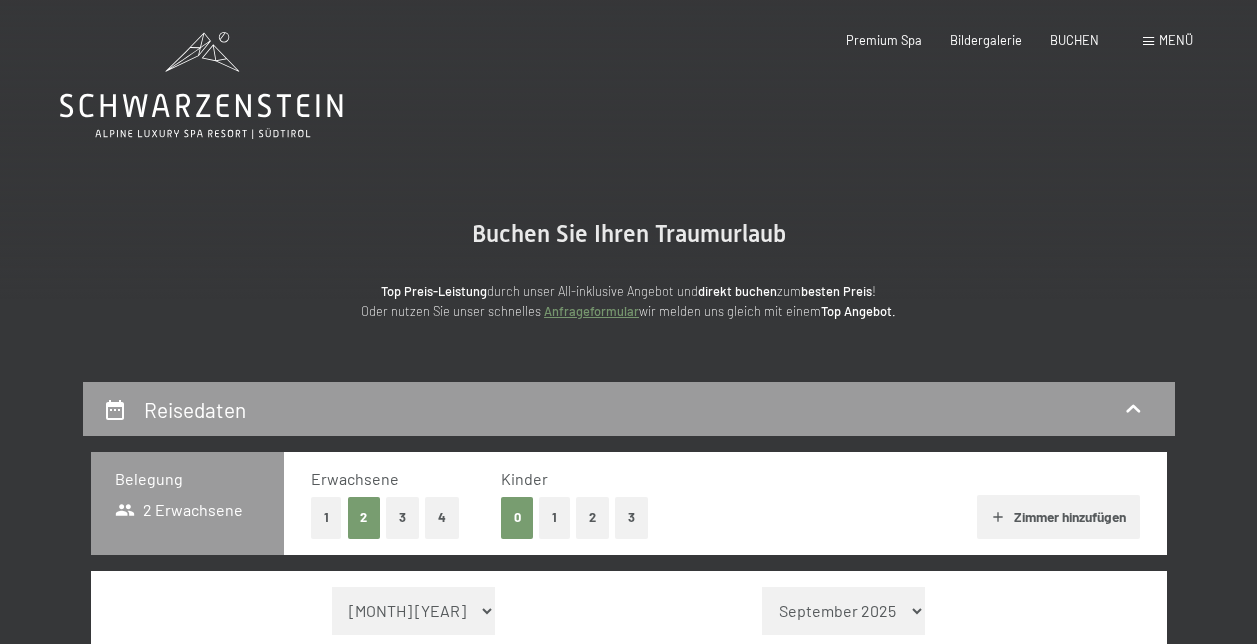 scroll, scrollTop: 0, scrollLeft: 0, axis: both 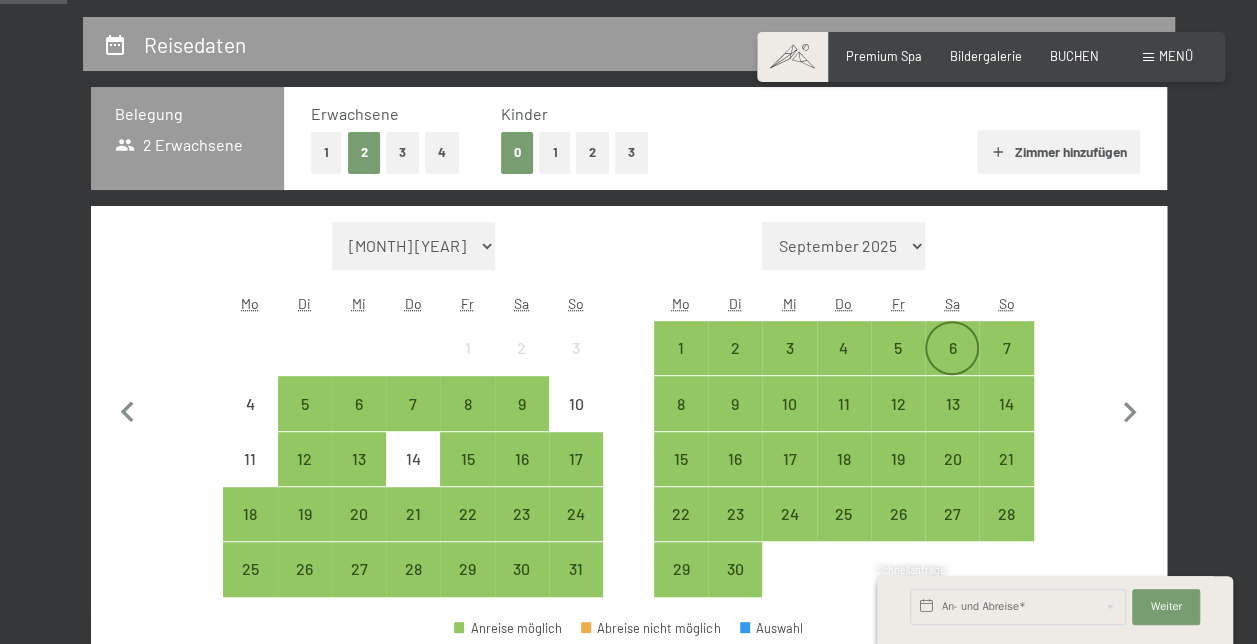 click on "6" at bounding box center (952, 348) 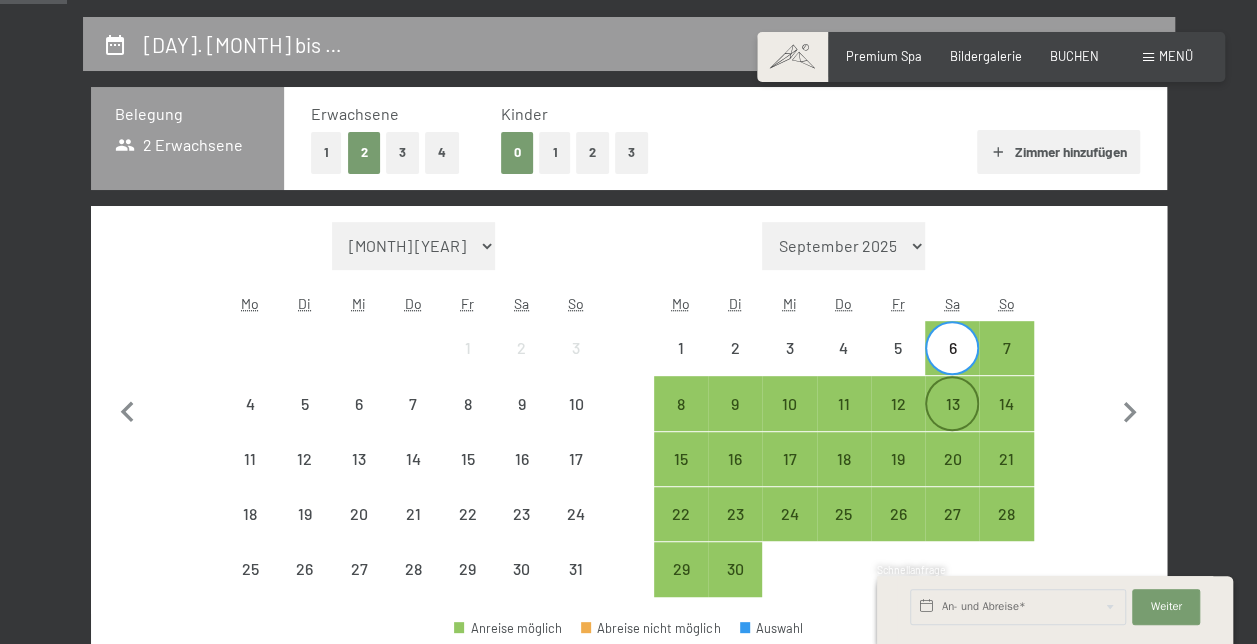 click on "13" at bounding box center [952, 421] 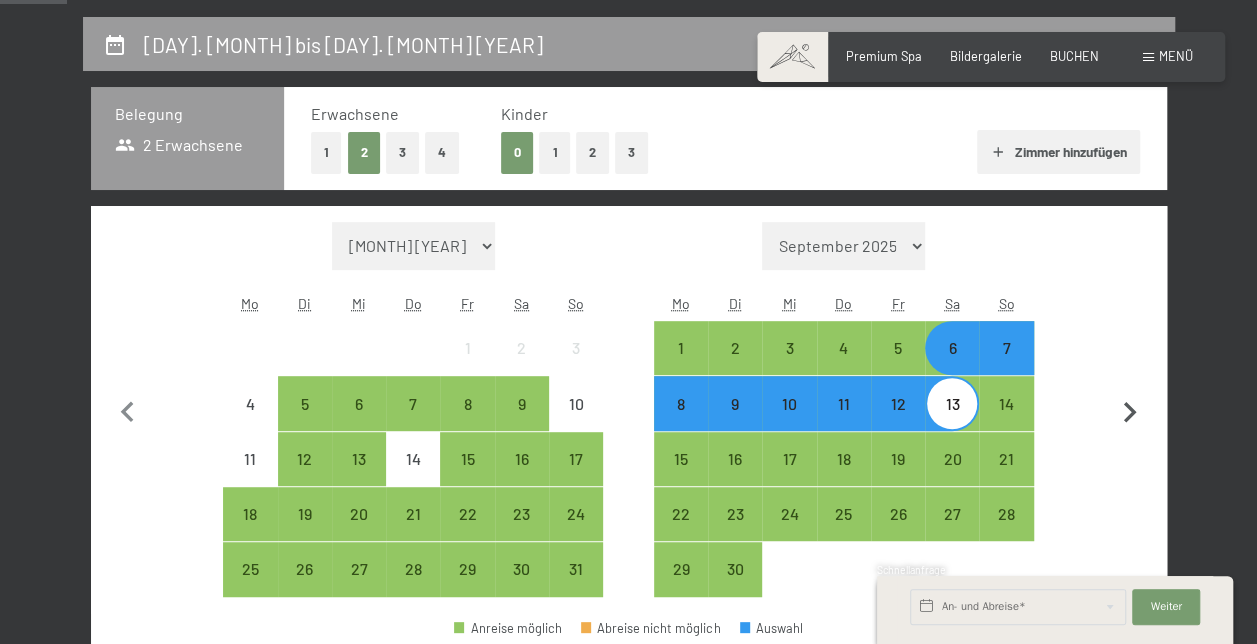 click 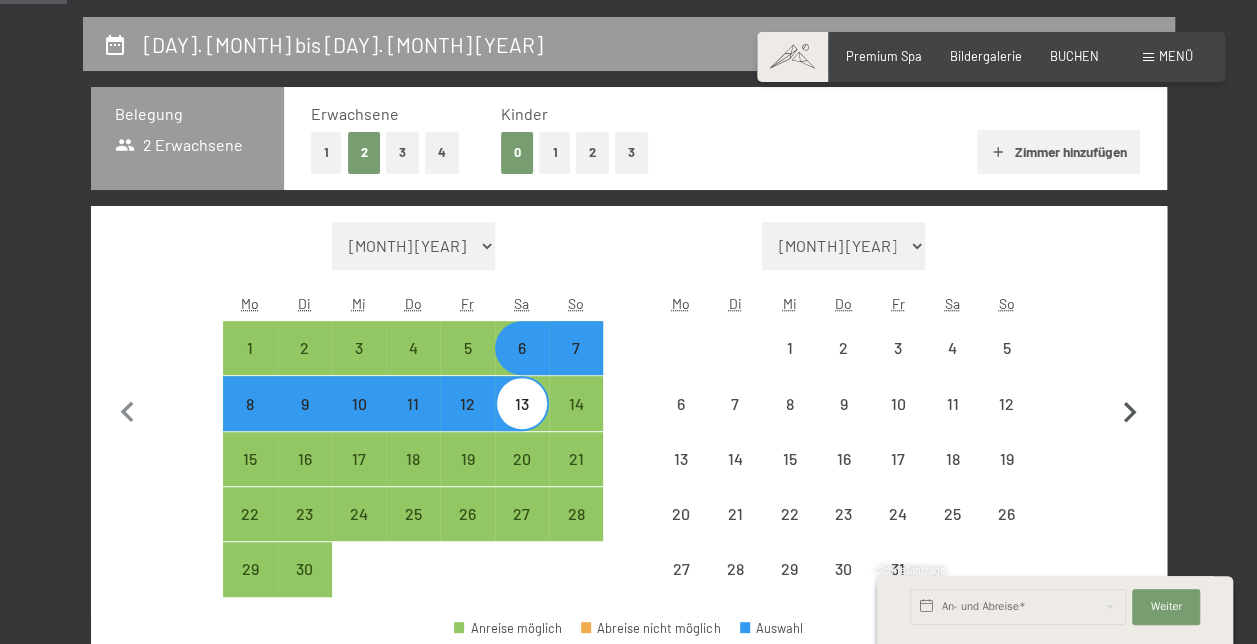 select on "[YEAR]-[MONTH]-[DAY]" 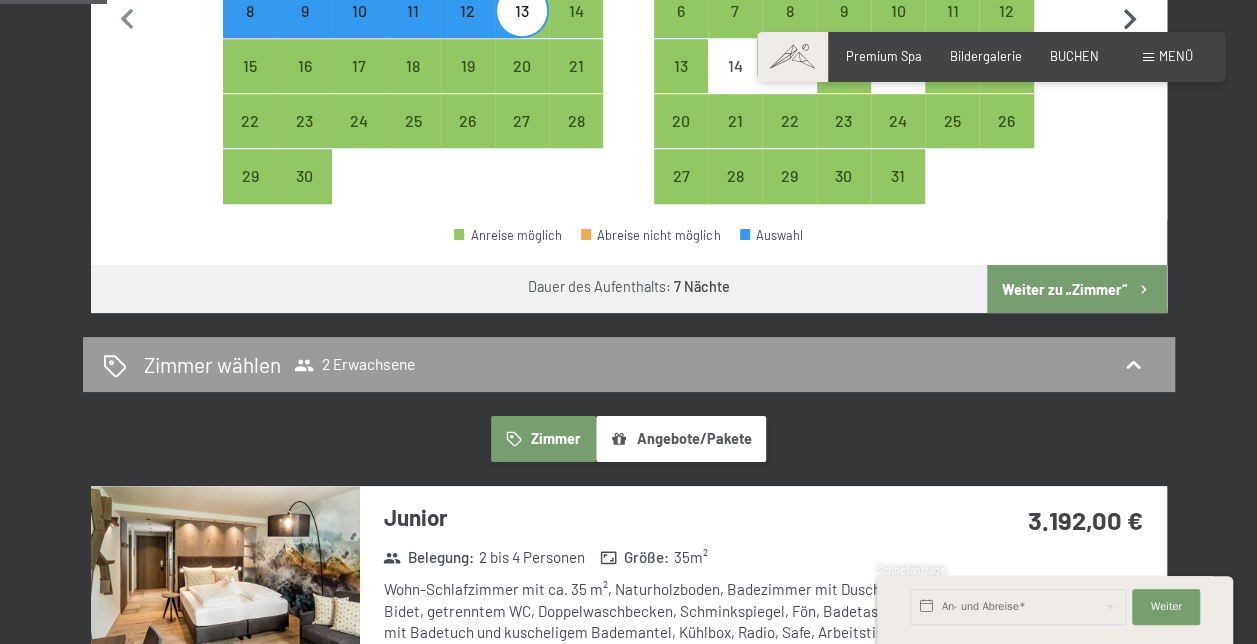 scroll, scrollTop: 759, scrollLeft: 0, axis: vertical 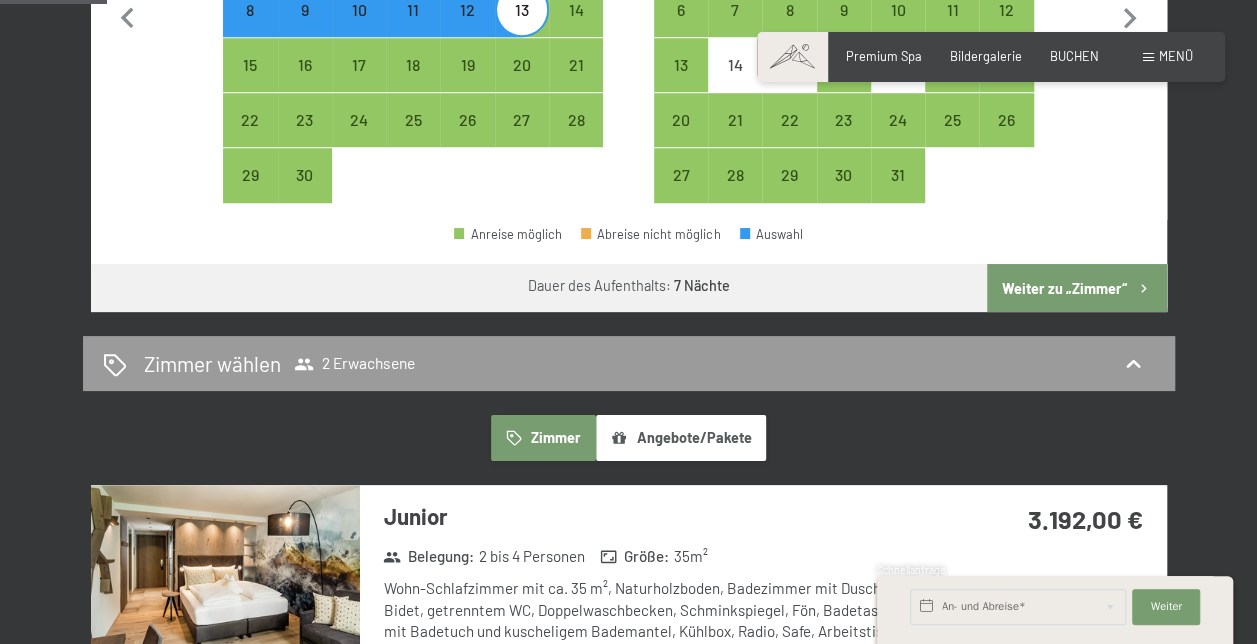click on "Weiter zu „Zimmer“" at bounding box center (1076, 288) 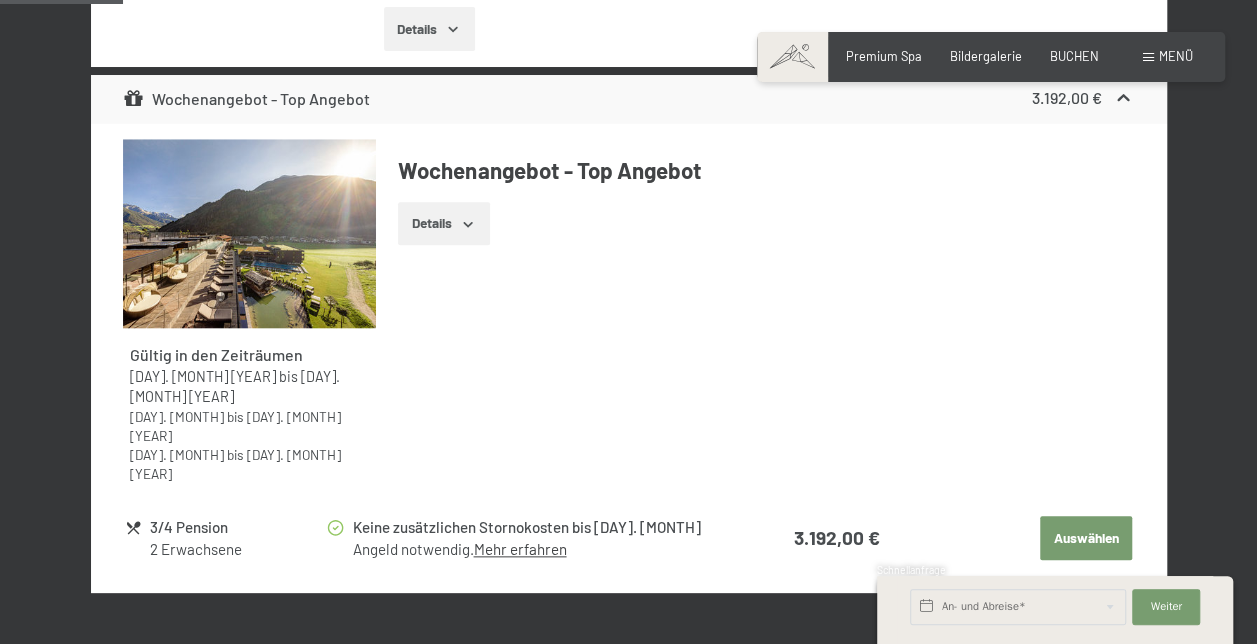 scroll, scrollTop: 822, scrollLeft: 0, axis: vertical 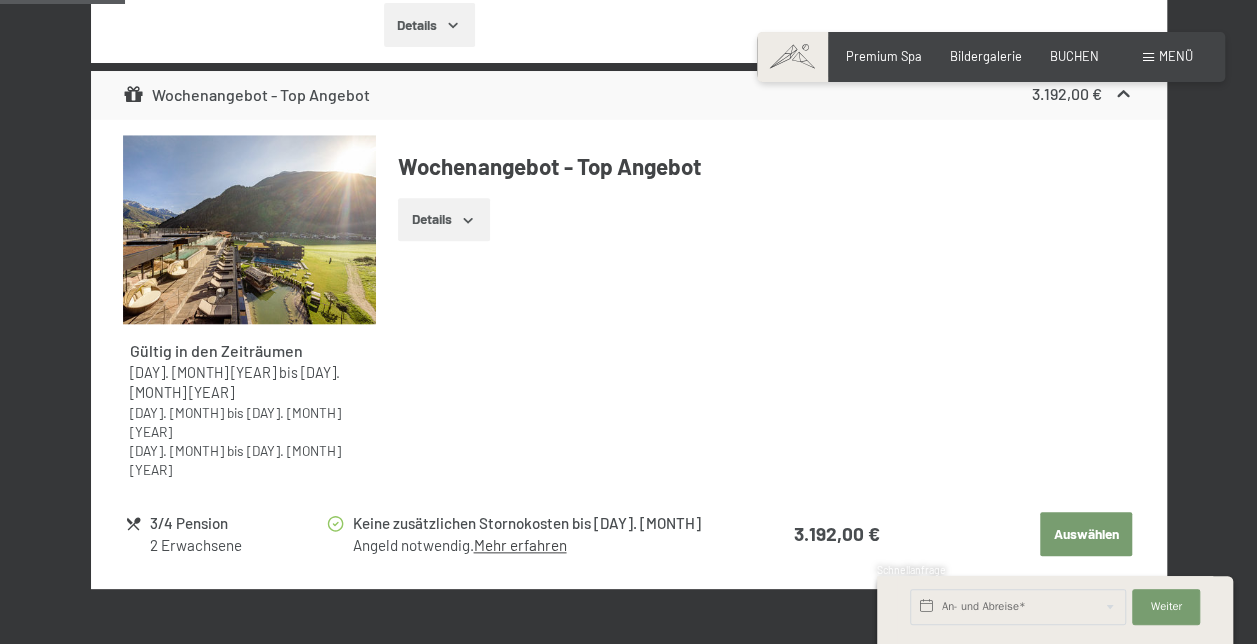 click on "Mehr erfahren" at bounding box center [519, 545] 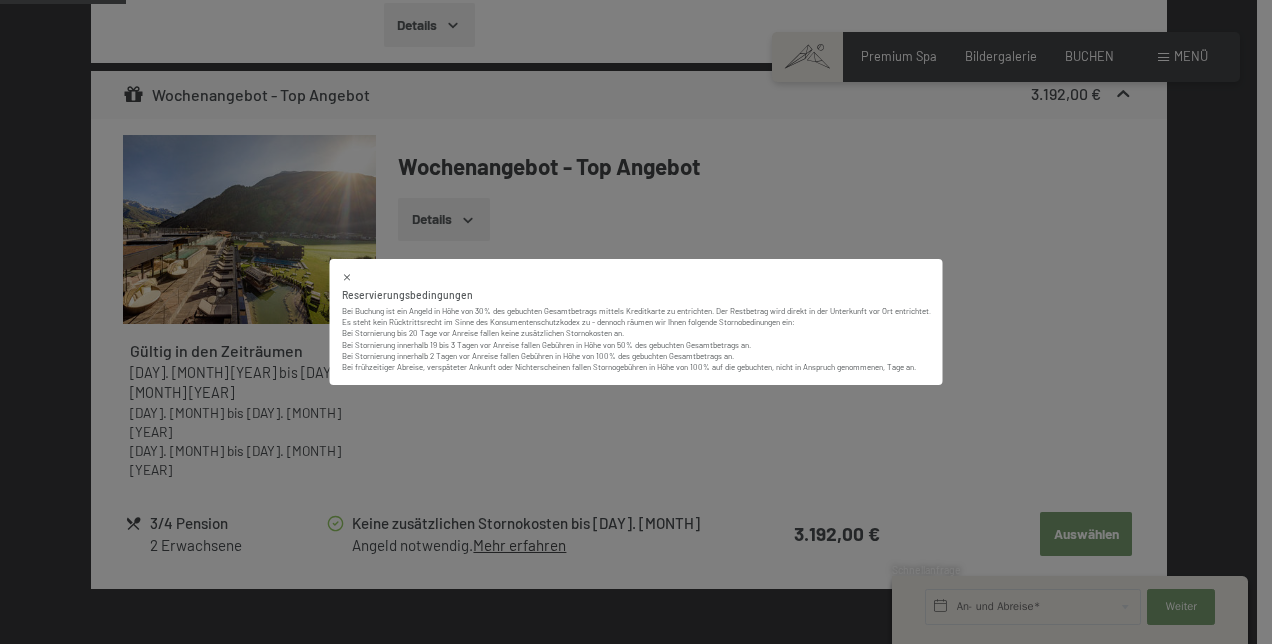 click on "Reservierungsbedingungen Bei Buchung ist ein Angeld in Höhe von 30% des gebuchten Gesamtbetrags mittels Kreditkarte zu entrichten. Der Restbetrag wird direkt in der Unterkunft vor Ort entrichtet. Es steht kein Rücktrittsrecht im Sinne des Konsumentenschutzkodex zu - dennoch räumen wir Ihnen folgende Stornobedinungen ein: Bei Stornierung bis 20 Tage vor Anreise fallen keine zusätzlichen Stornokosten an. Bei Stornierung innerhalb 19 bis 3 Tage vor Anreise fallen Gebühren in Höhe von 50% des gebuchten Gesamtbetrags an. Bei Stornierung innerhalb 2 Tage vor Anreise fallen Gebühren in Höhe von 100% des gebuchten Gesamtbetrags an. Bei frühzeitiger Abreise, verspäteter Ankunft oder Nichterscheinen fallen Stornogebühren in Höhe von 100% auf die gebuchten, nicht in Anspruch genommenen, Tage an." at bounding box center [636, 322] 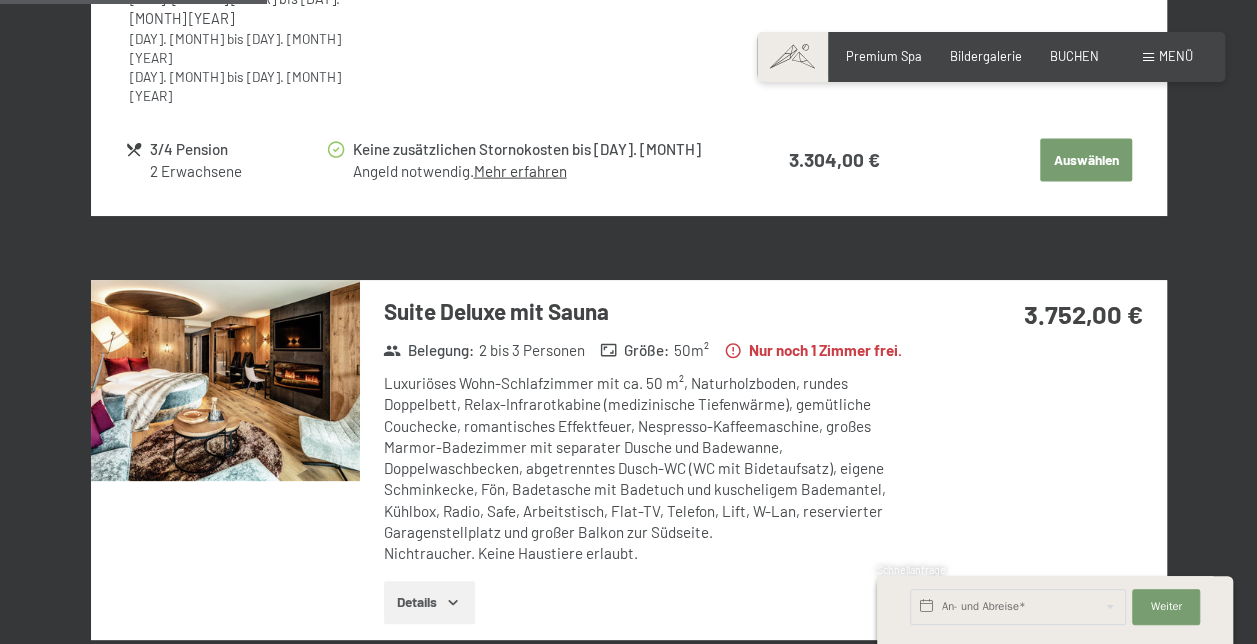 scroll, scrollTop: 1584, scrollLeft: 0, axis: vertical 